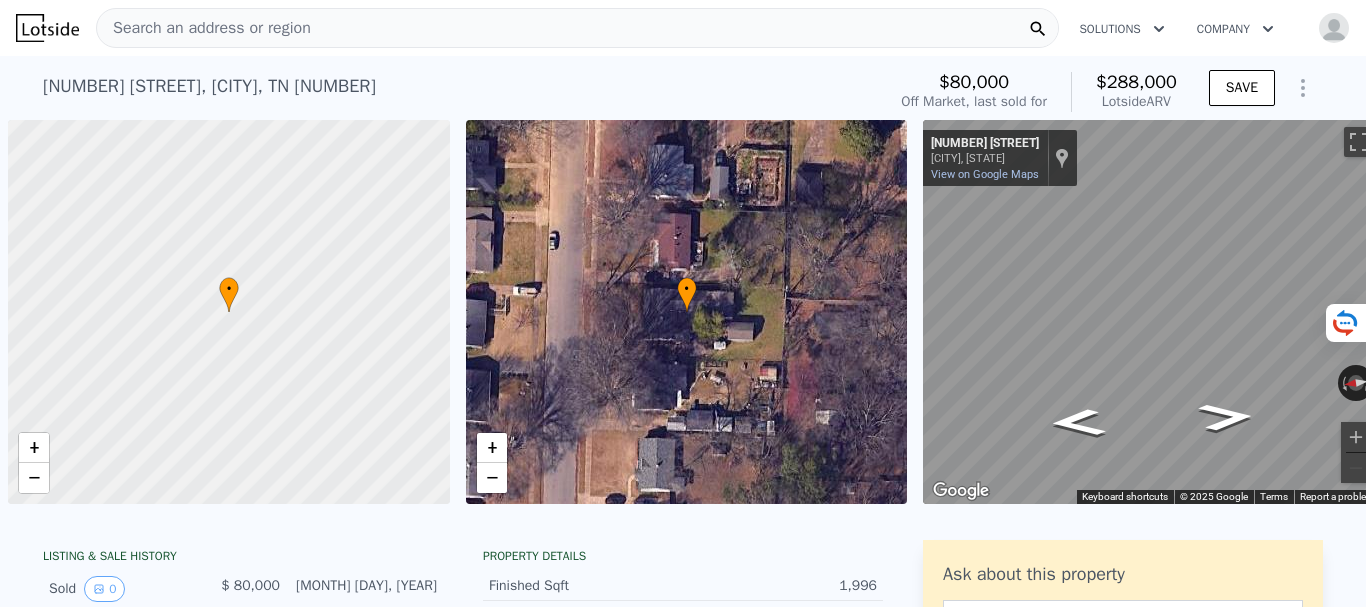 scroll, scrollTop: 0, scrollLeft: 0, axis: both 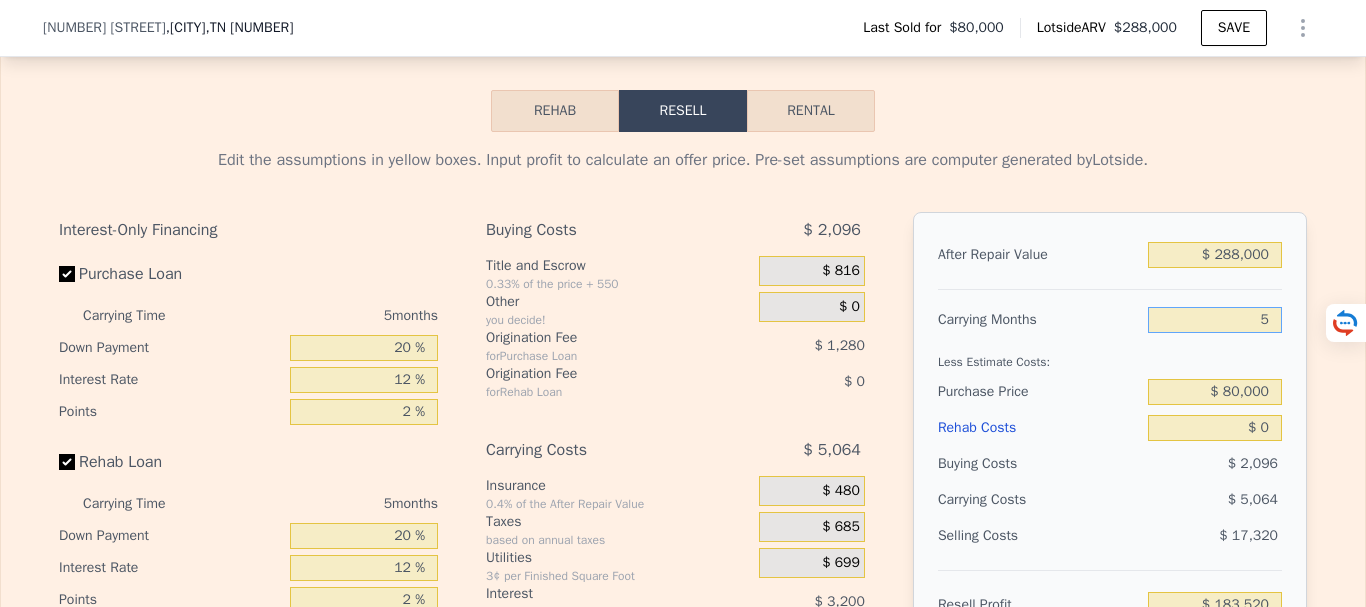click on "5" at bounding box center (1215, 320) 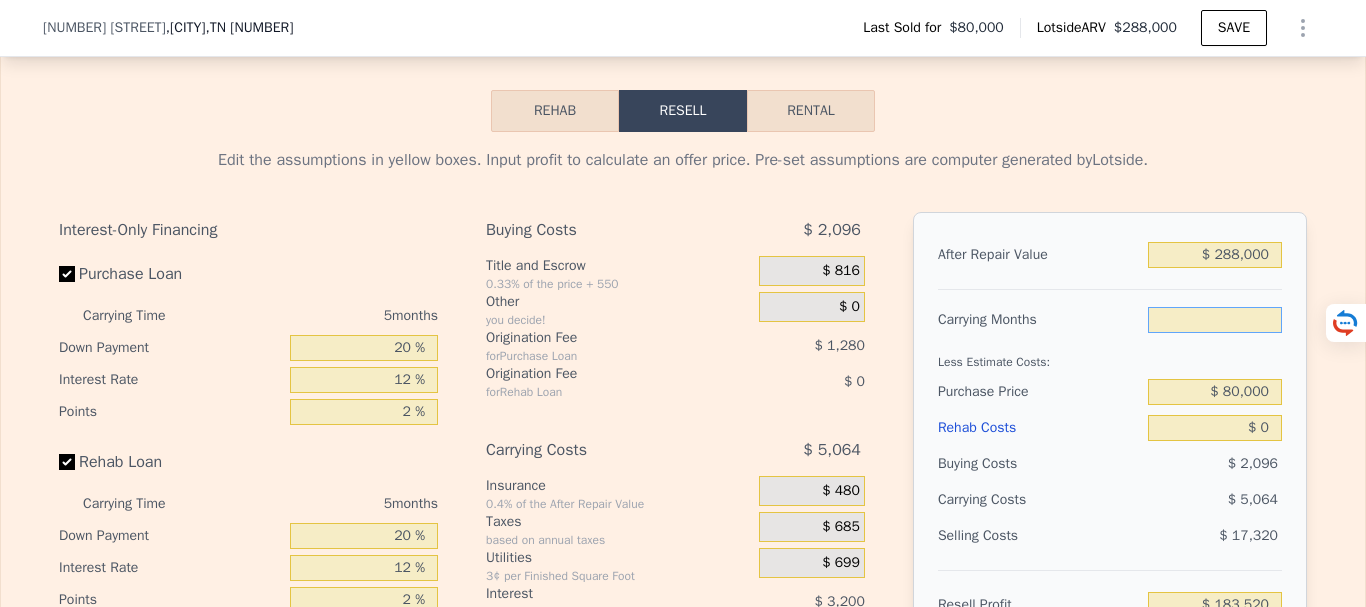 type on "6" 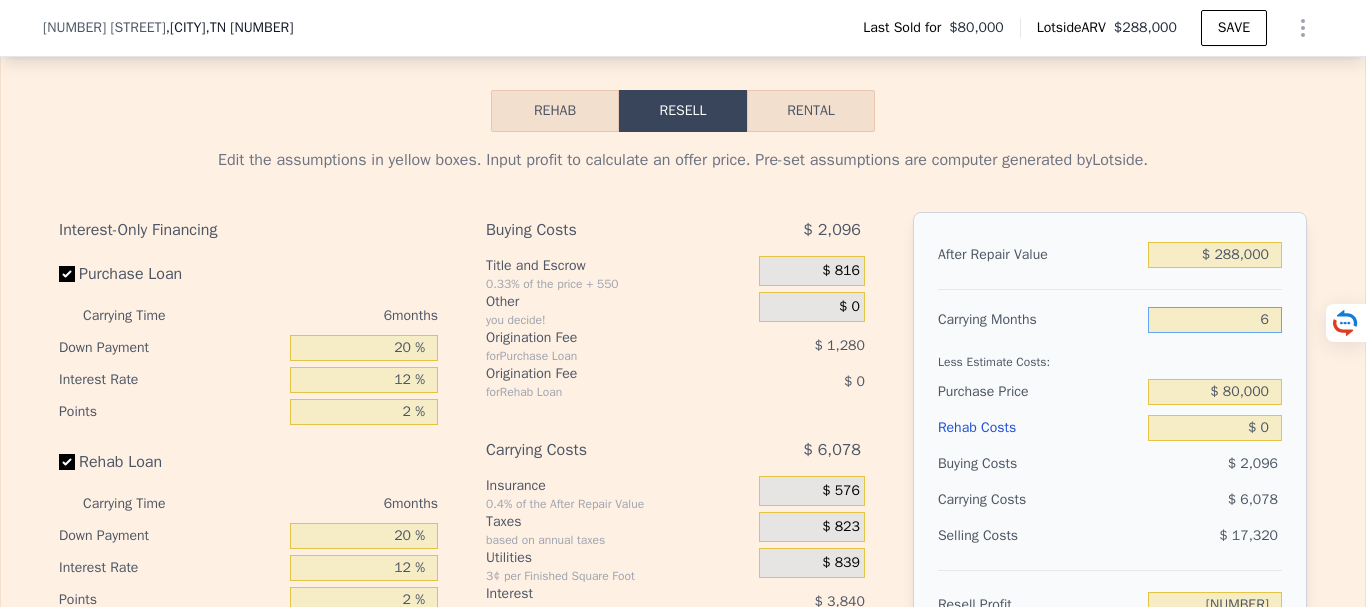 type on "[NUMBER]" 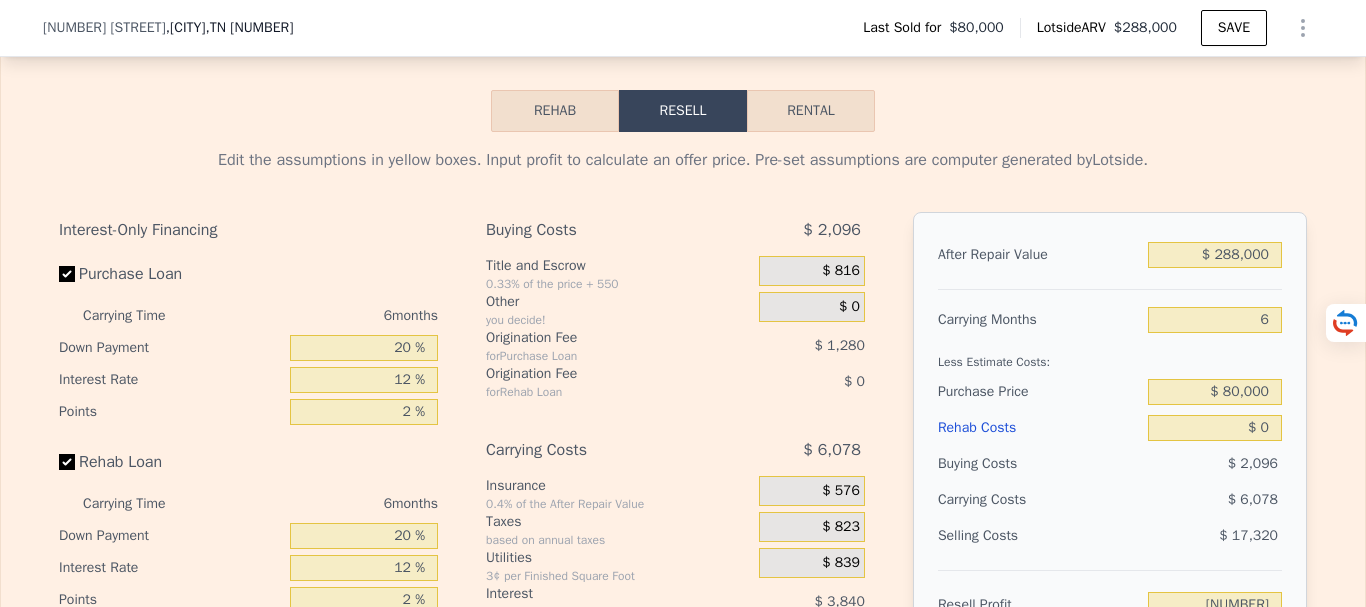 click on "Less Estimate Costs:" at bounding box center [1110, 356] 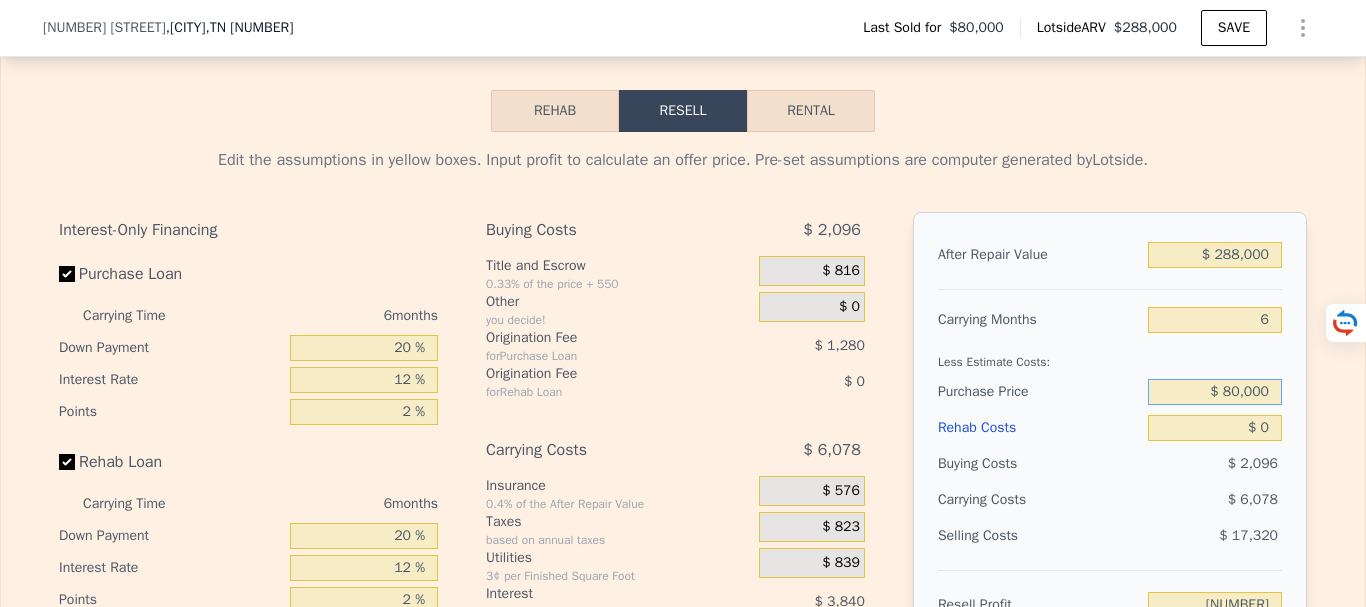 click on "$ 80,000" at bounding box center (1215, 392) 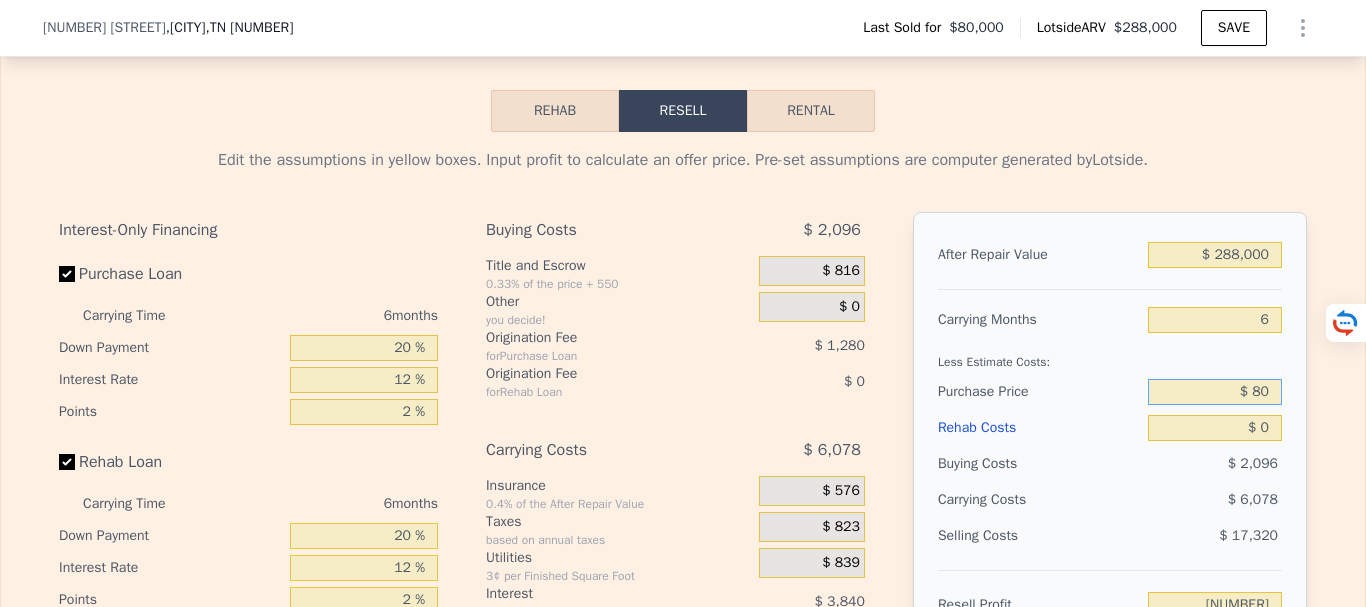 type on "$ 8" 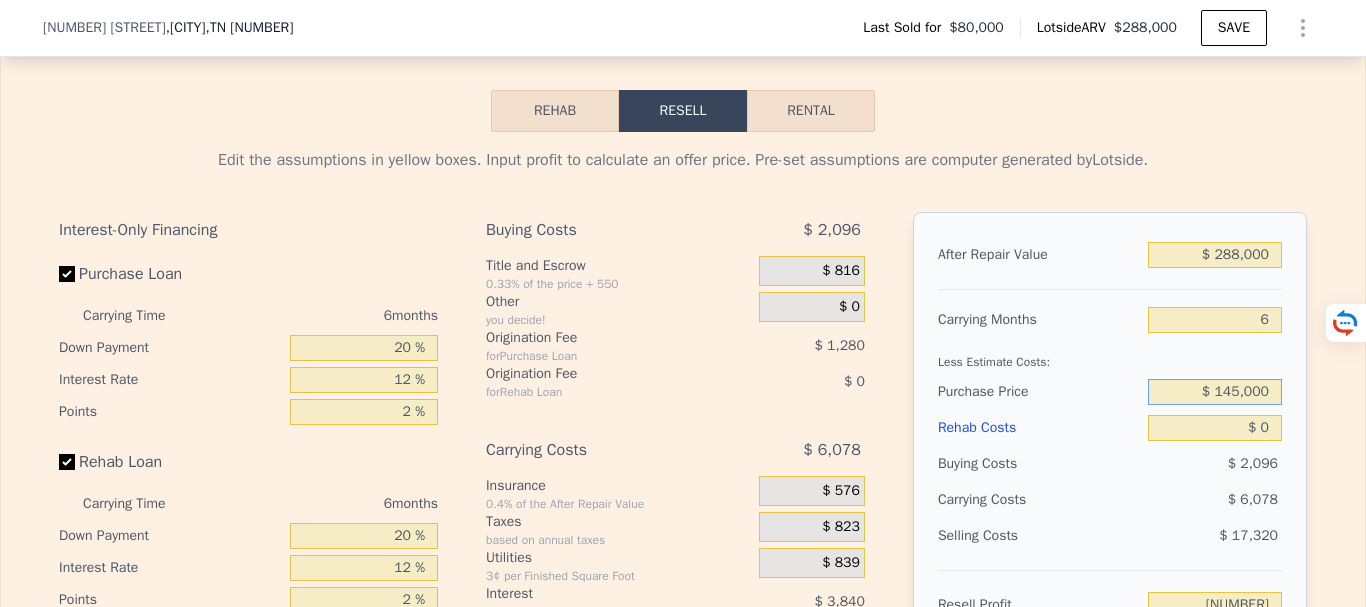 type on "$ 145,000" 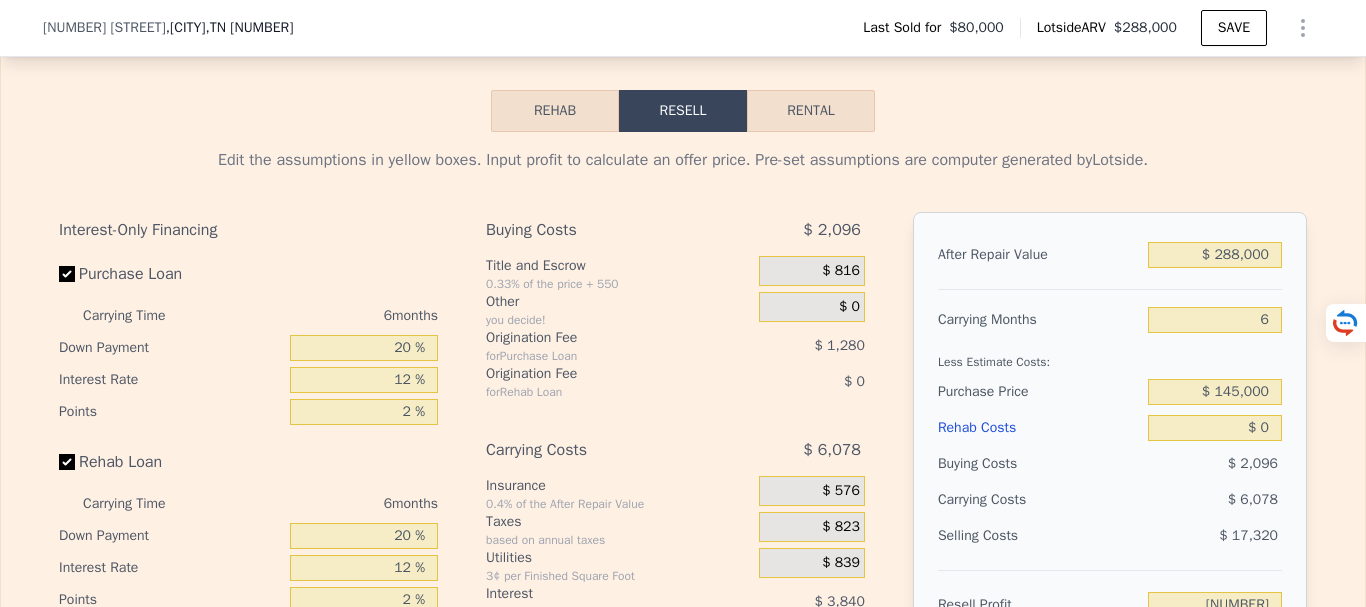 click on "$ 6,078" at bounding box center (1176, 500) 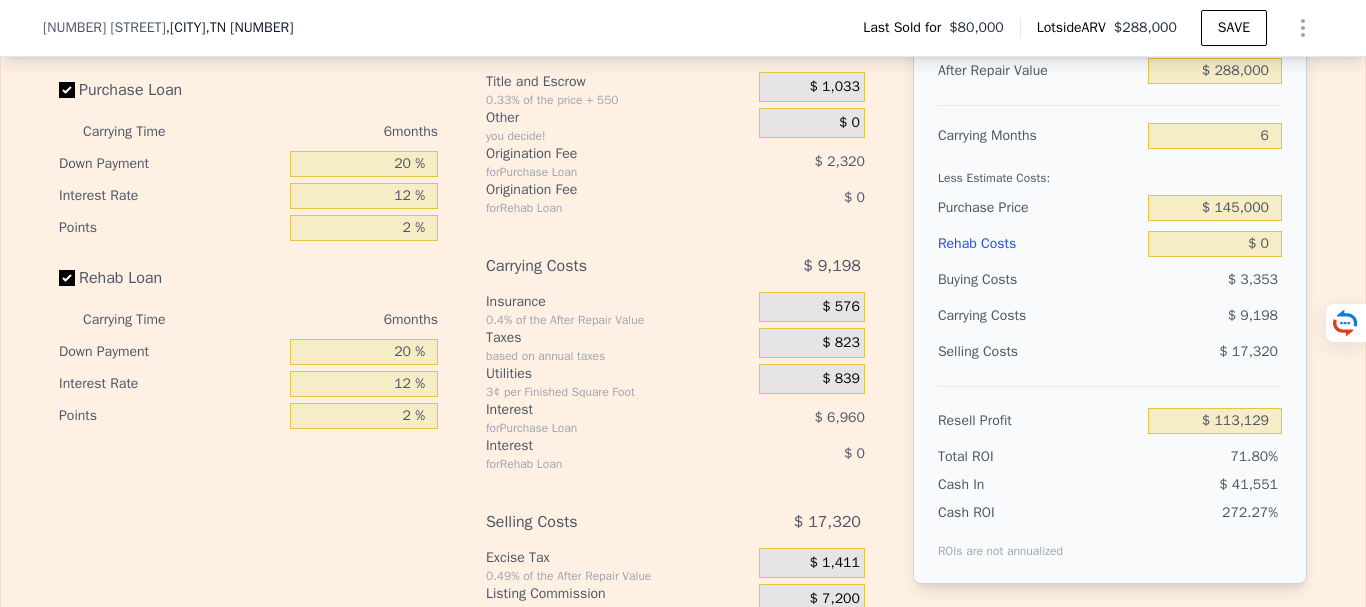 scroll, scrollTop: 3093, scrollLeft: 0, axis: vertical 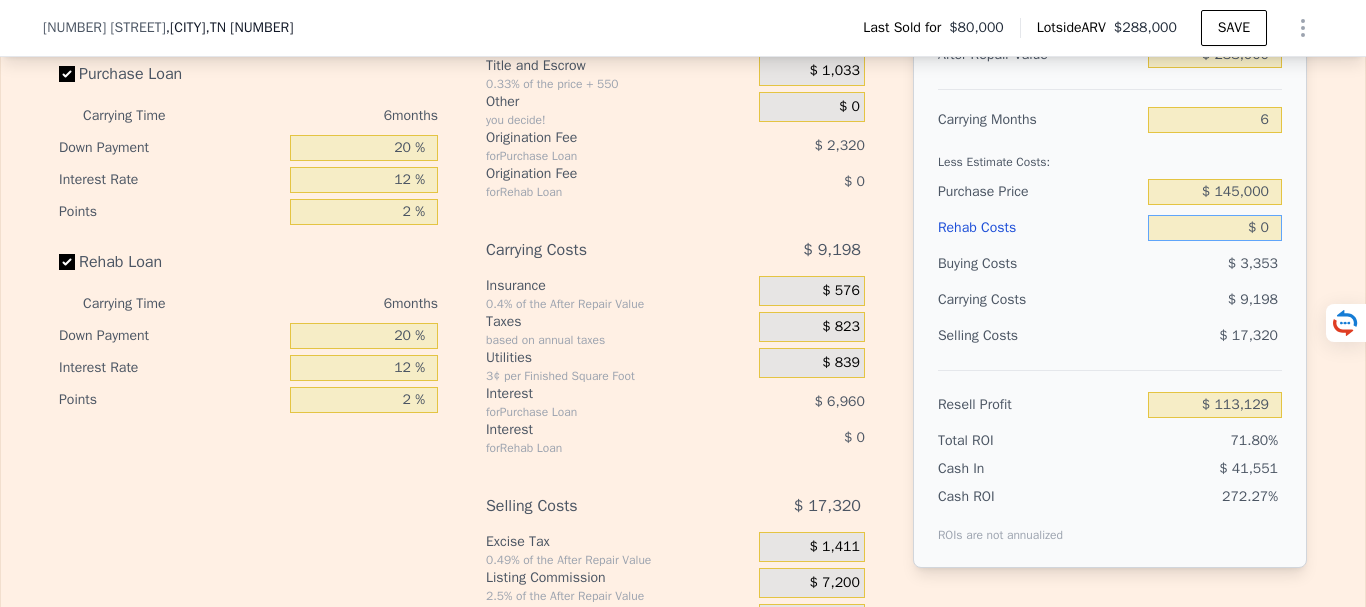 click on "$ 0" at bounding box center [1215, 228] 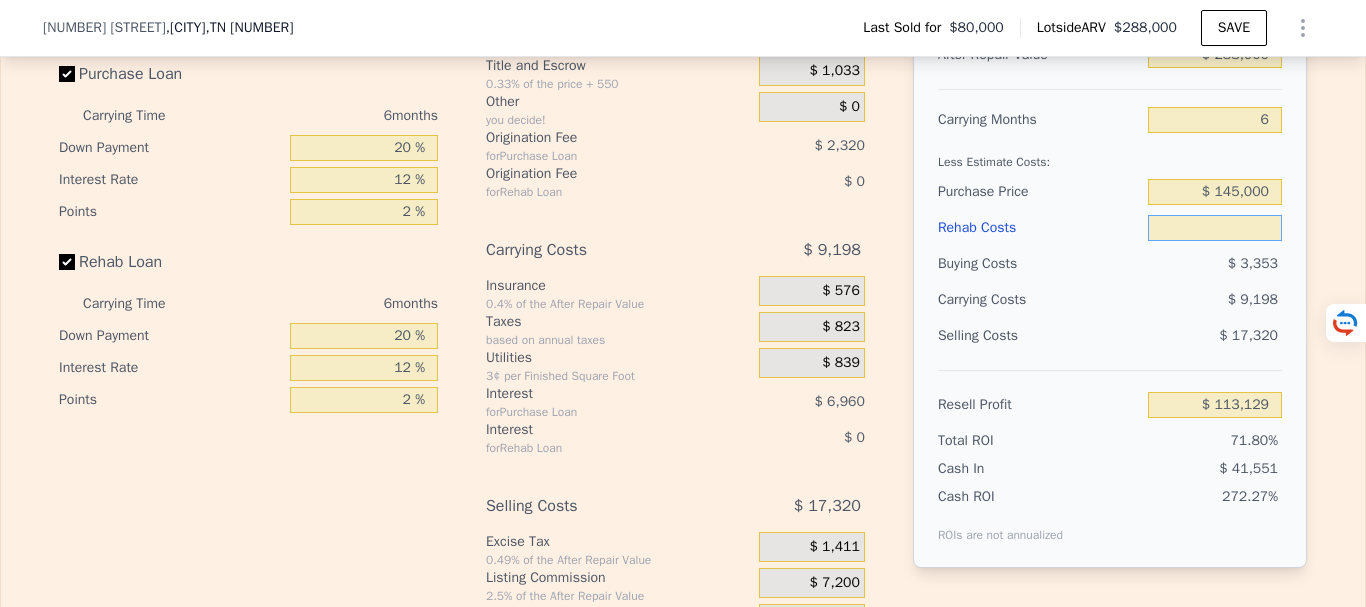 type on "$ 5" 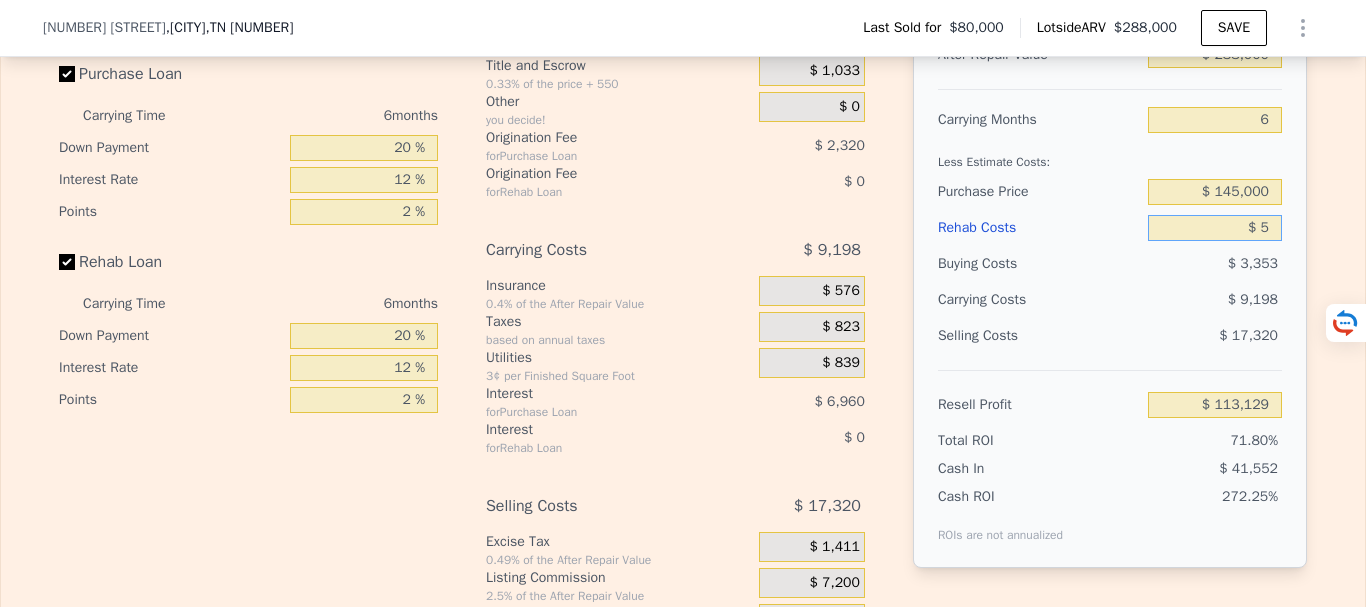 type on "$ 113,124" 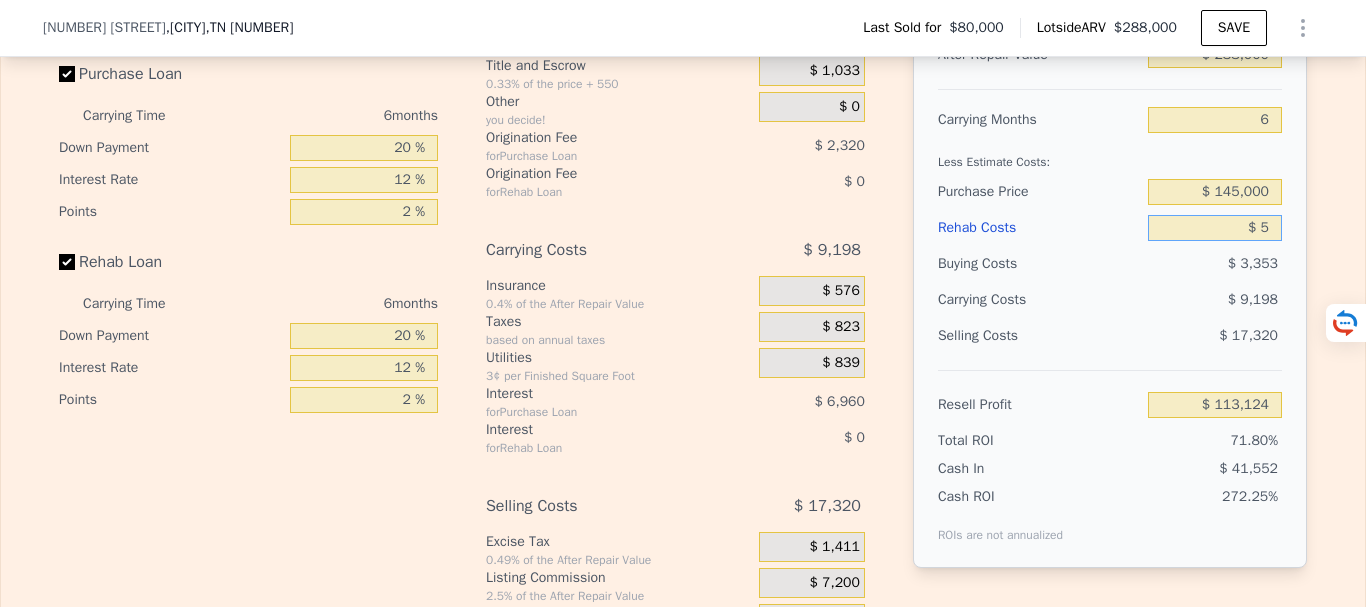 type on "$ 50" 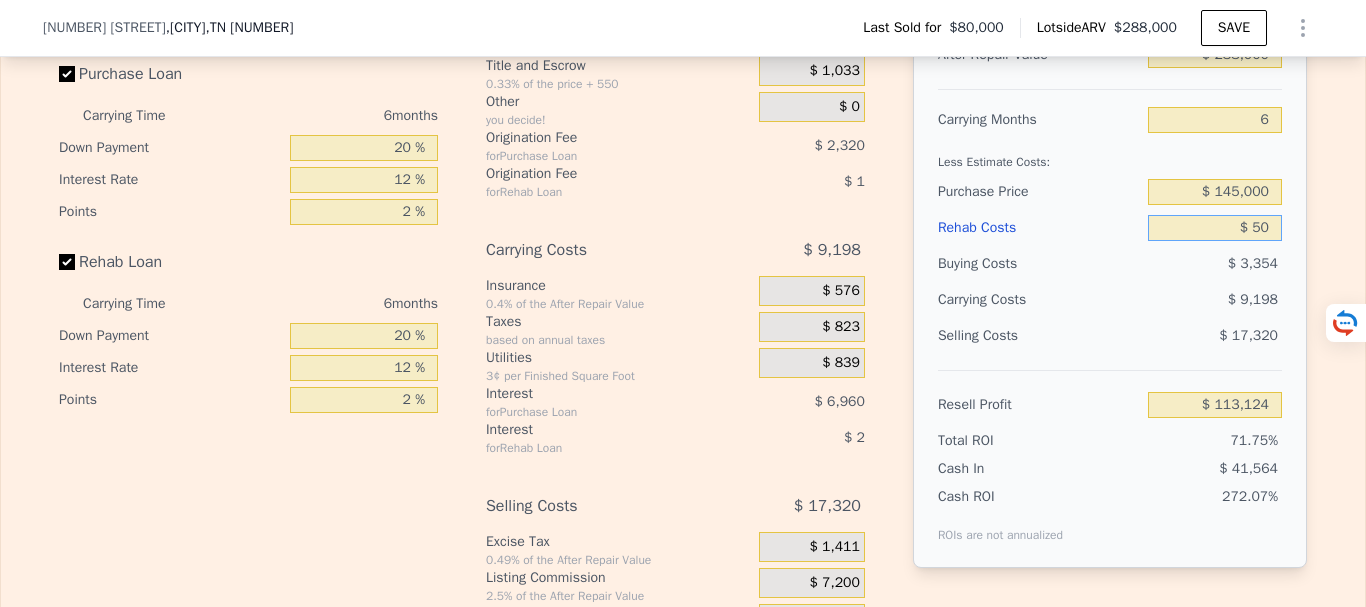 type on "$ 113,078" 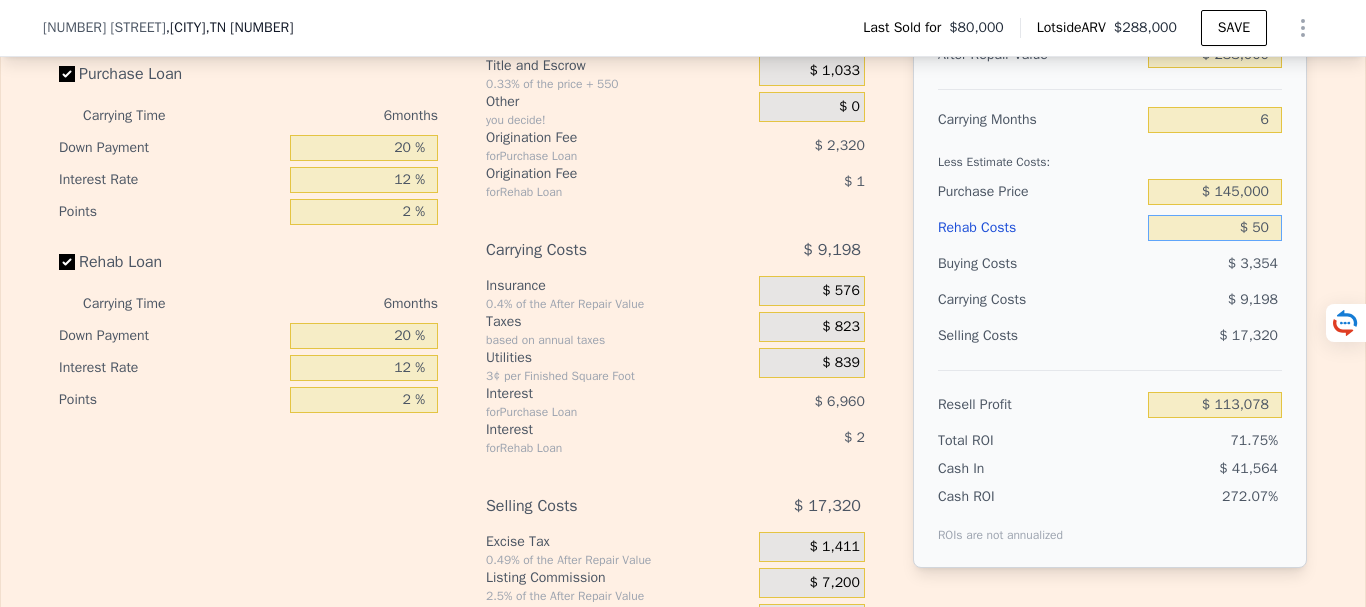 type on "$ 500" 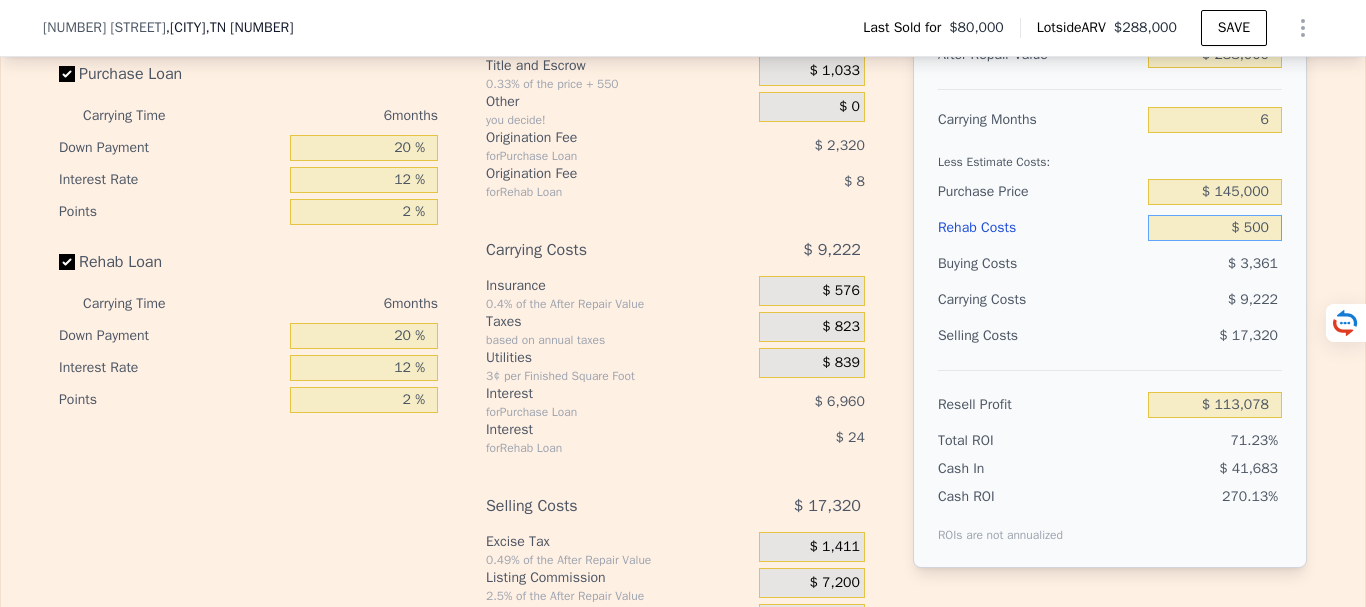 type on "$ 112,597" 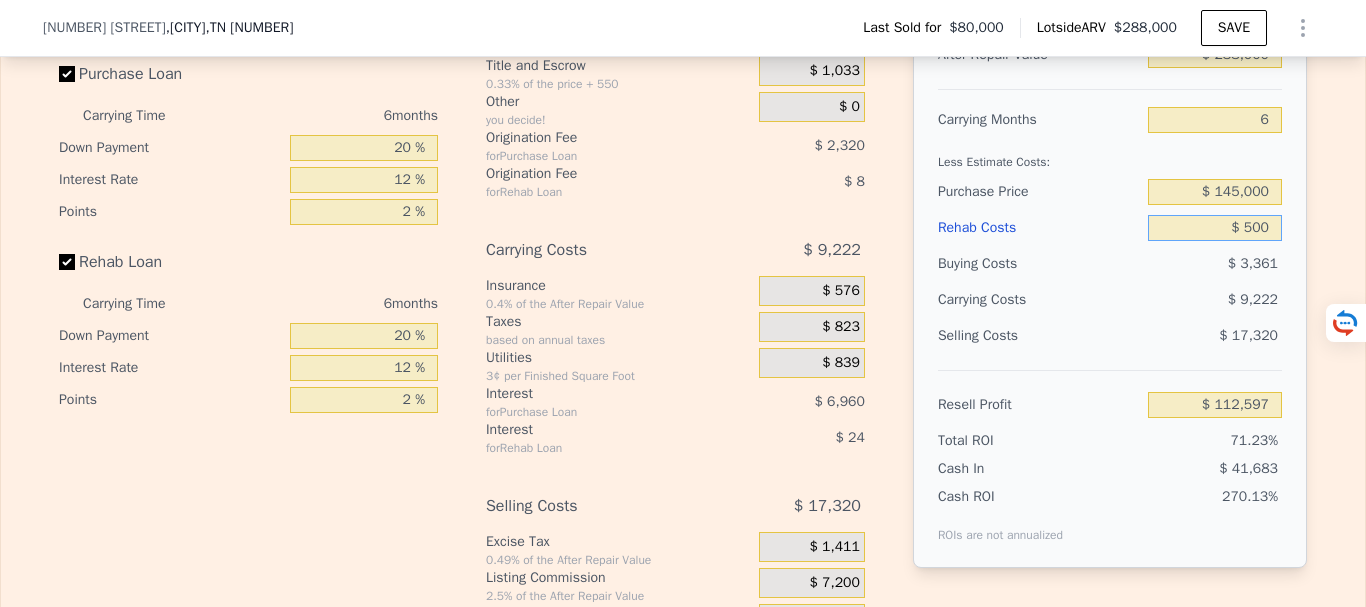 type on "$ 50" 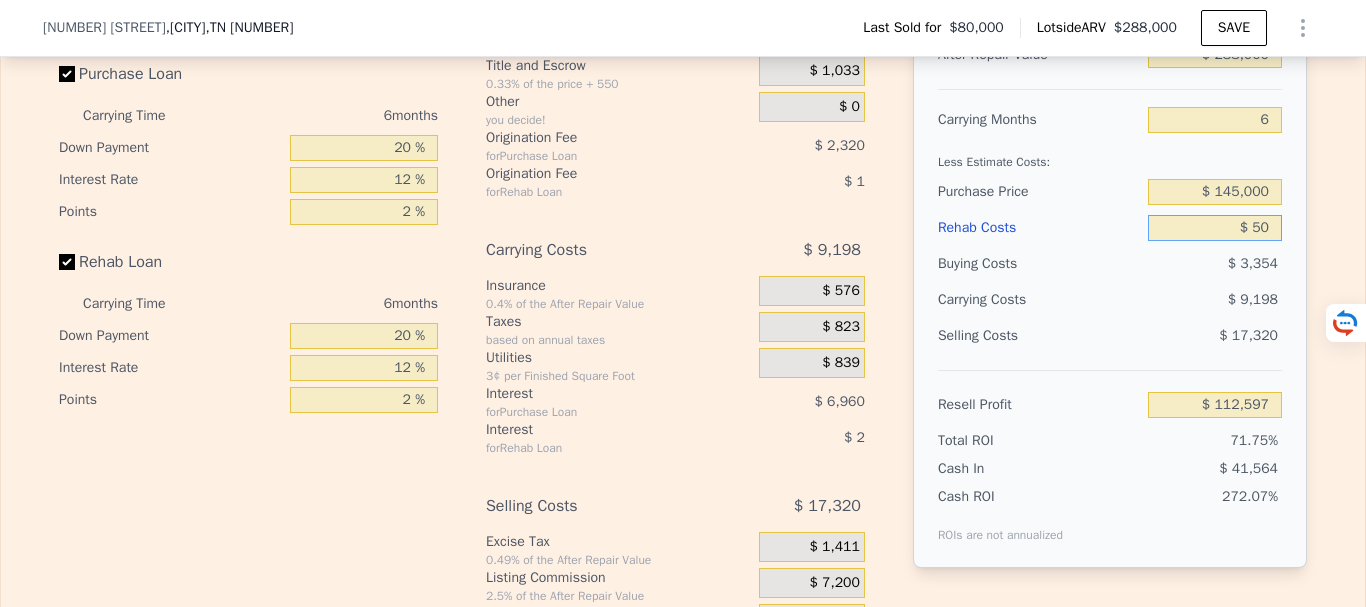 type on "$ 113,078" 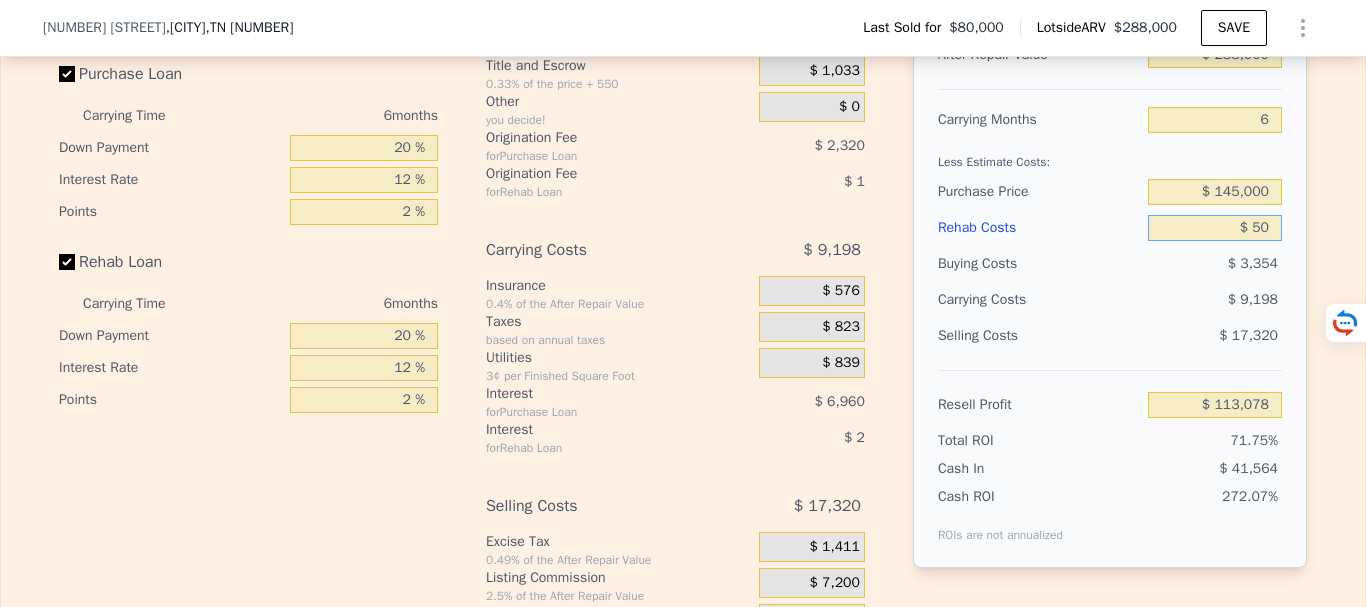 type on "$ 5" 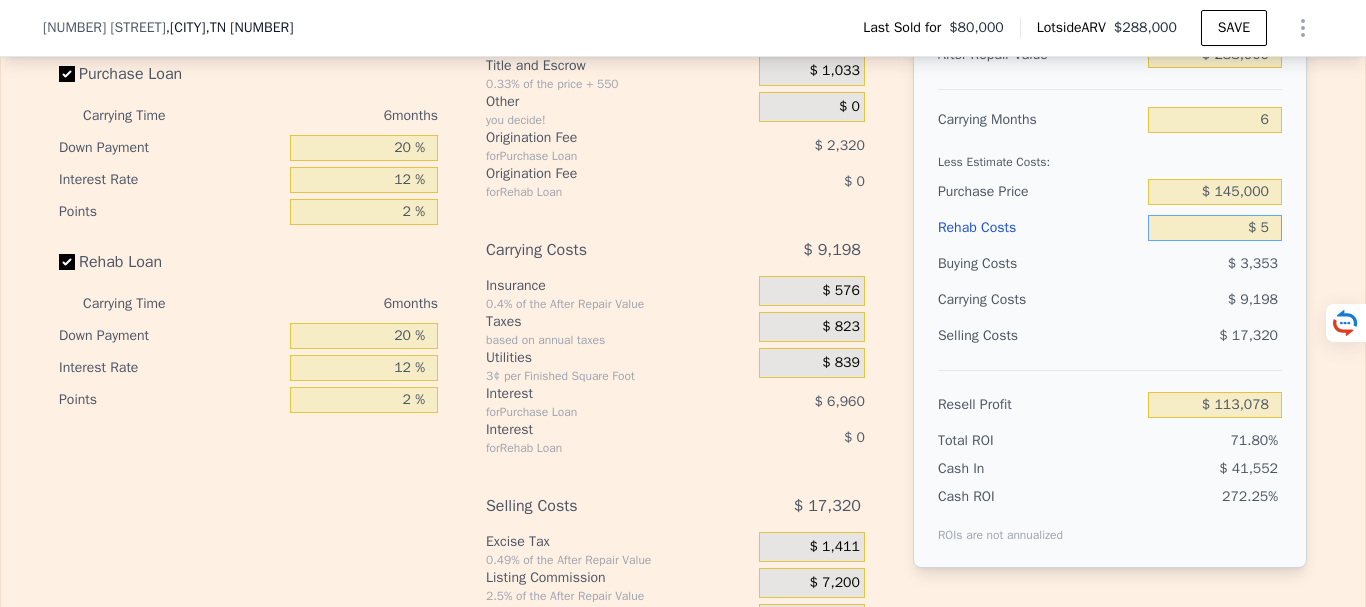 type on "$ 113,124" 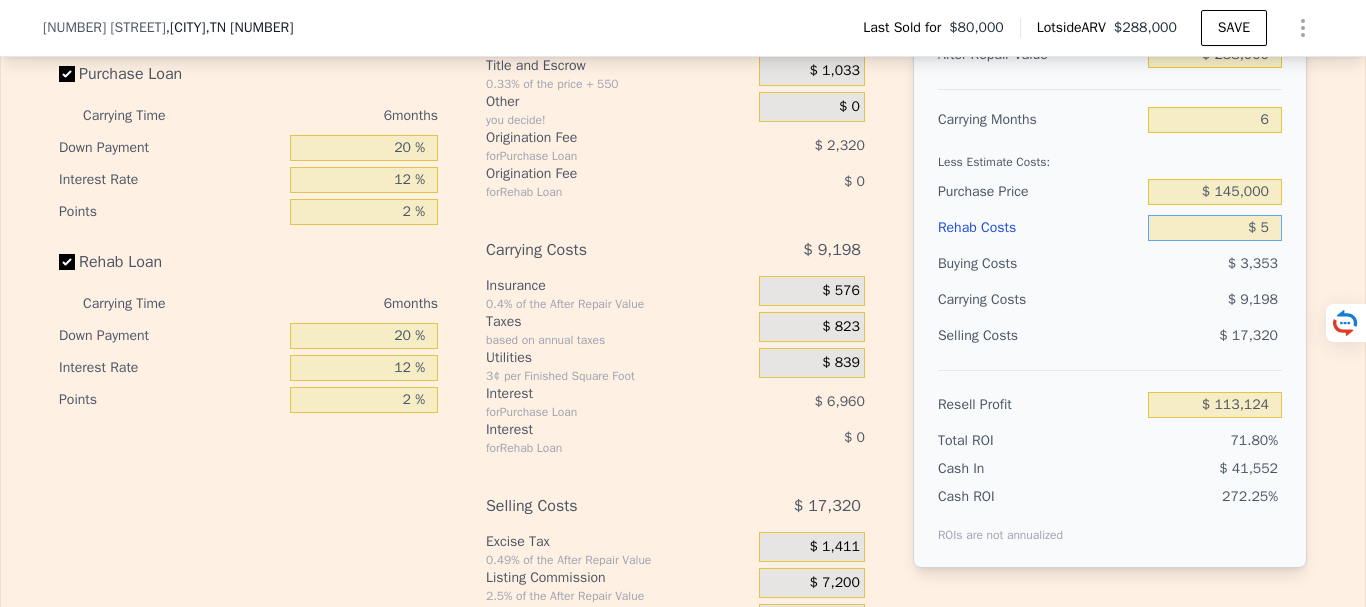 type on "$ 55" 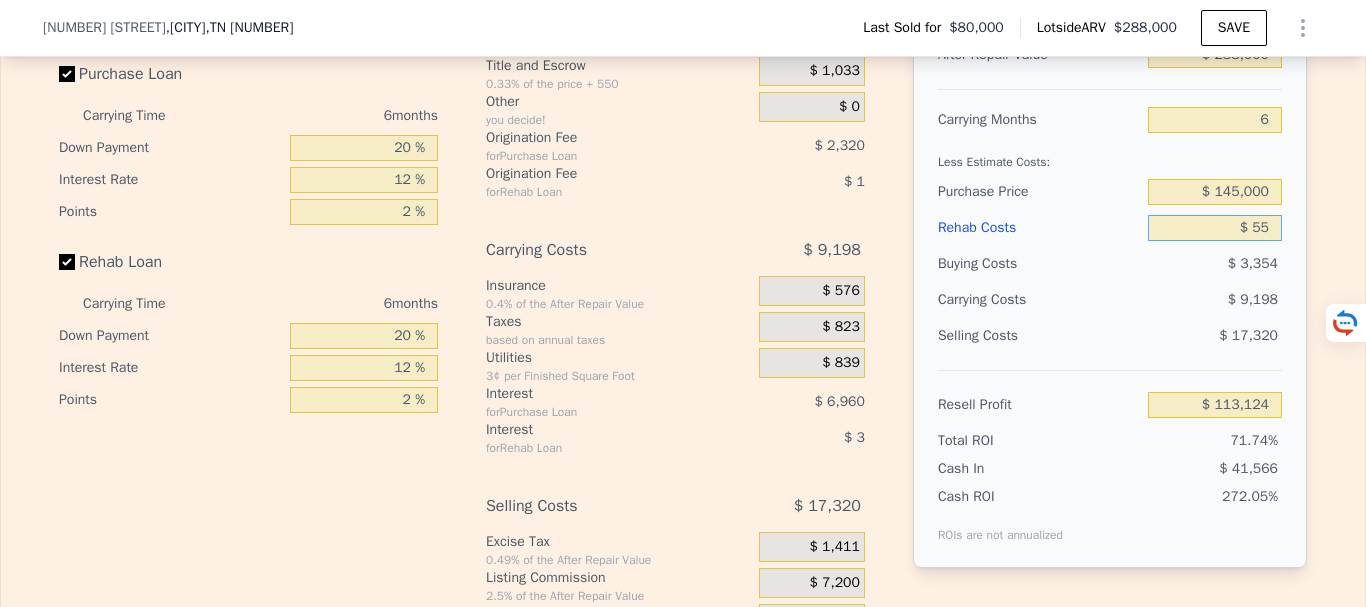 type on "$ 113,073" 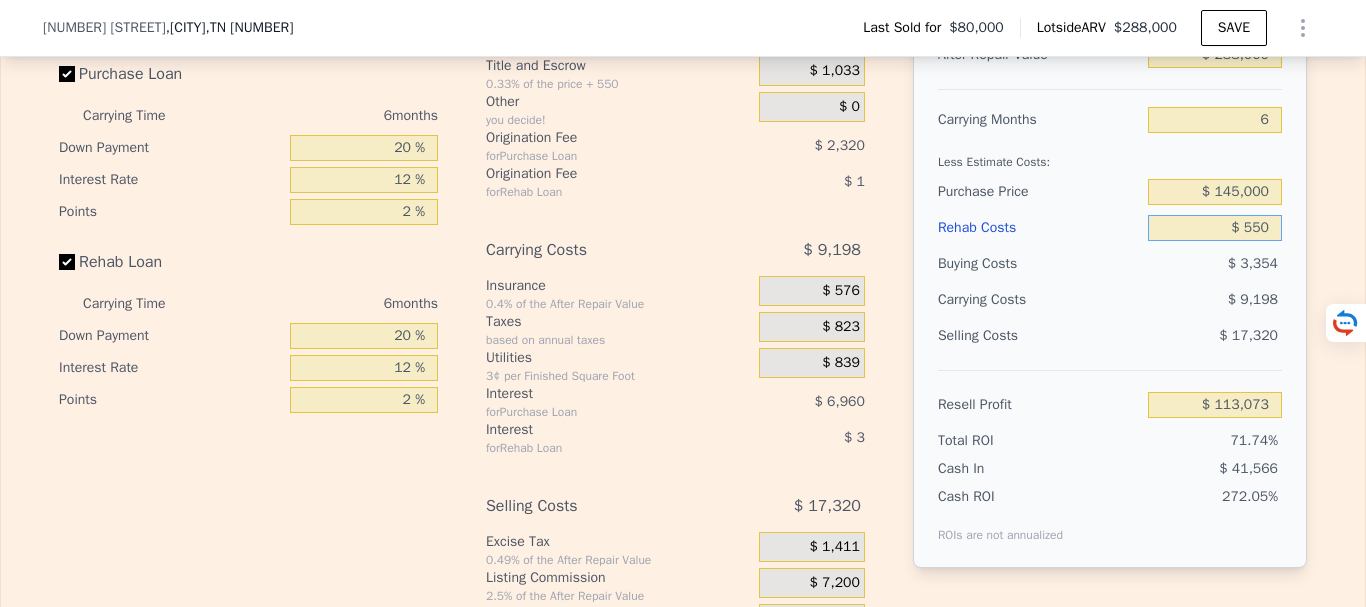 type on "$ 5,500" 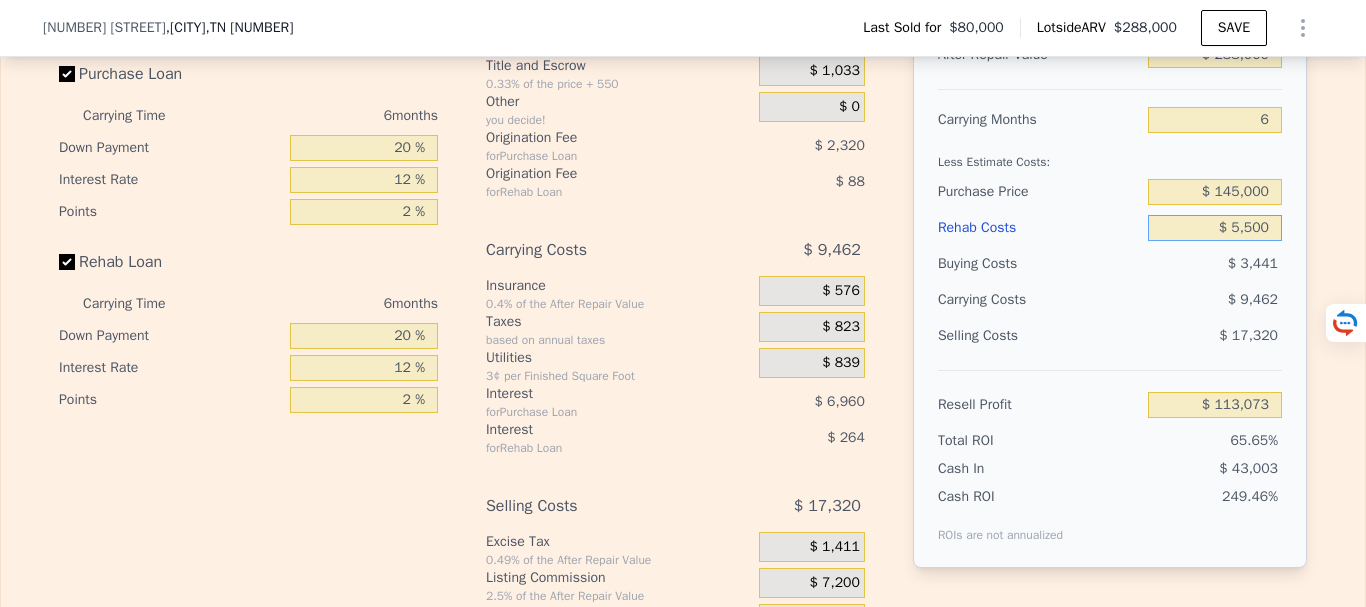 type on "$ 107,277" 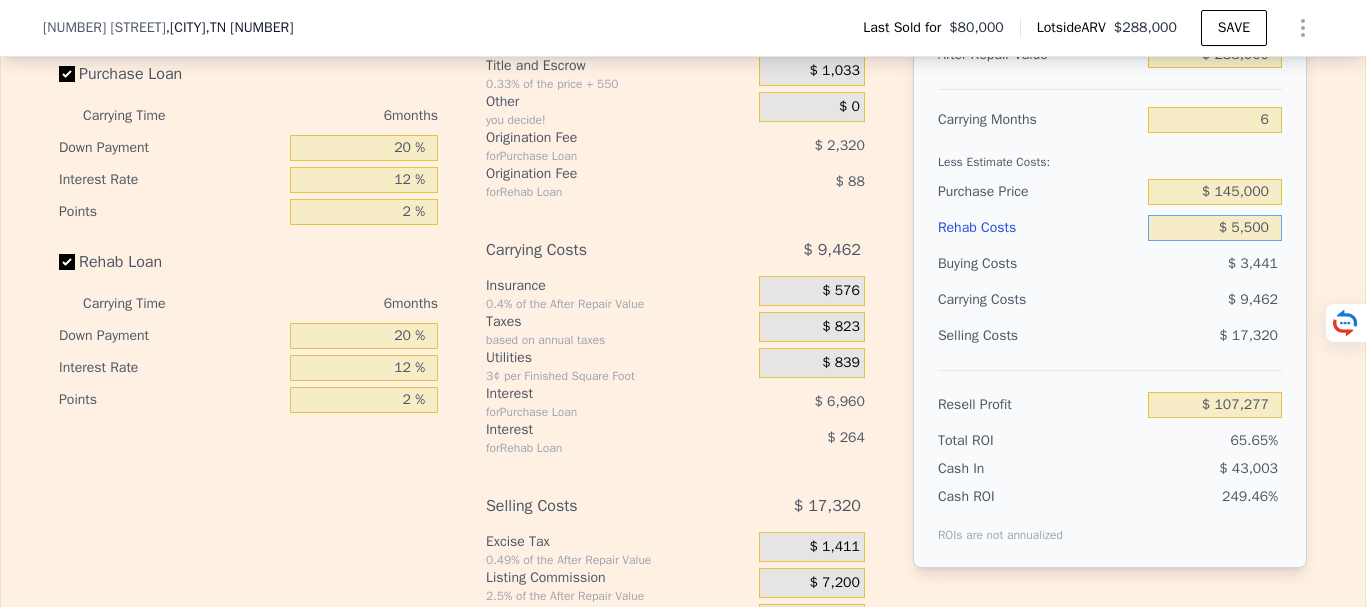 type on "$ 55,000" 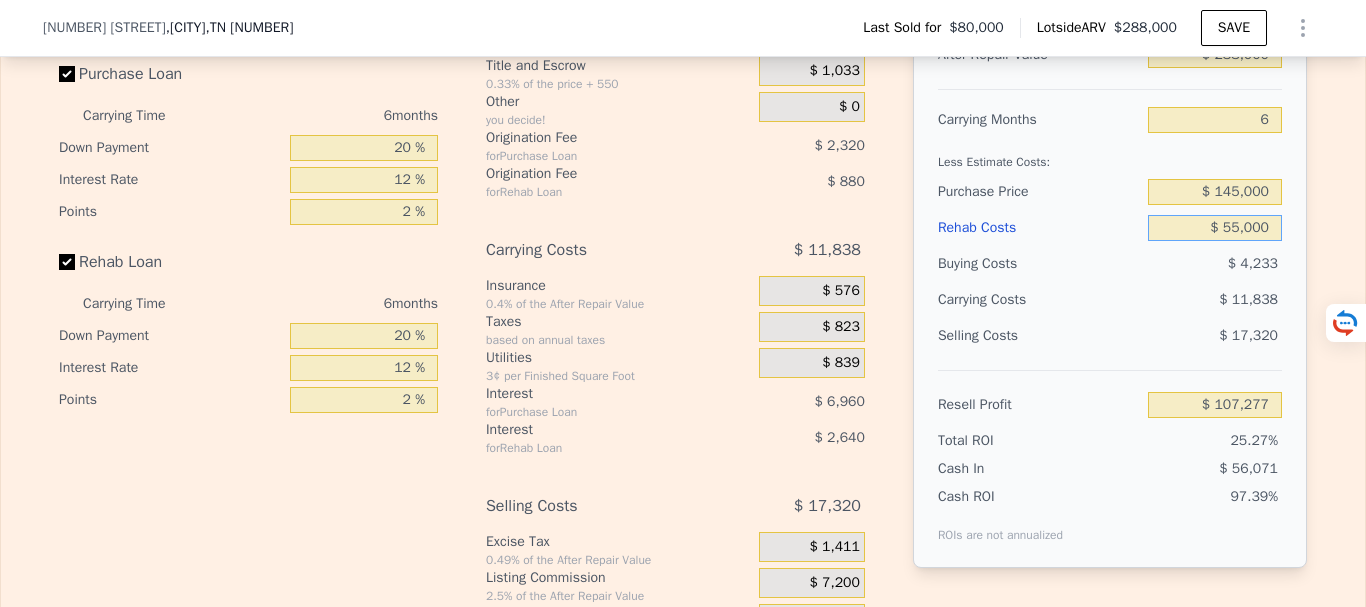 type on "$ 54,609" 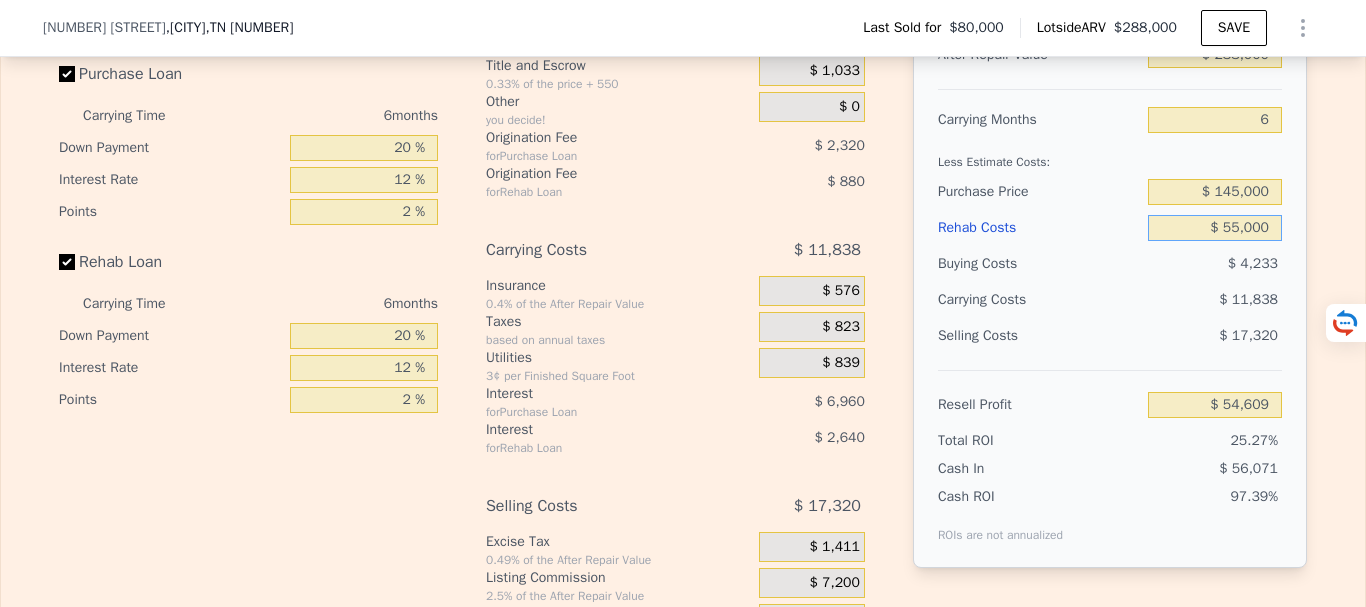 type on "$ 55,000" 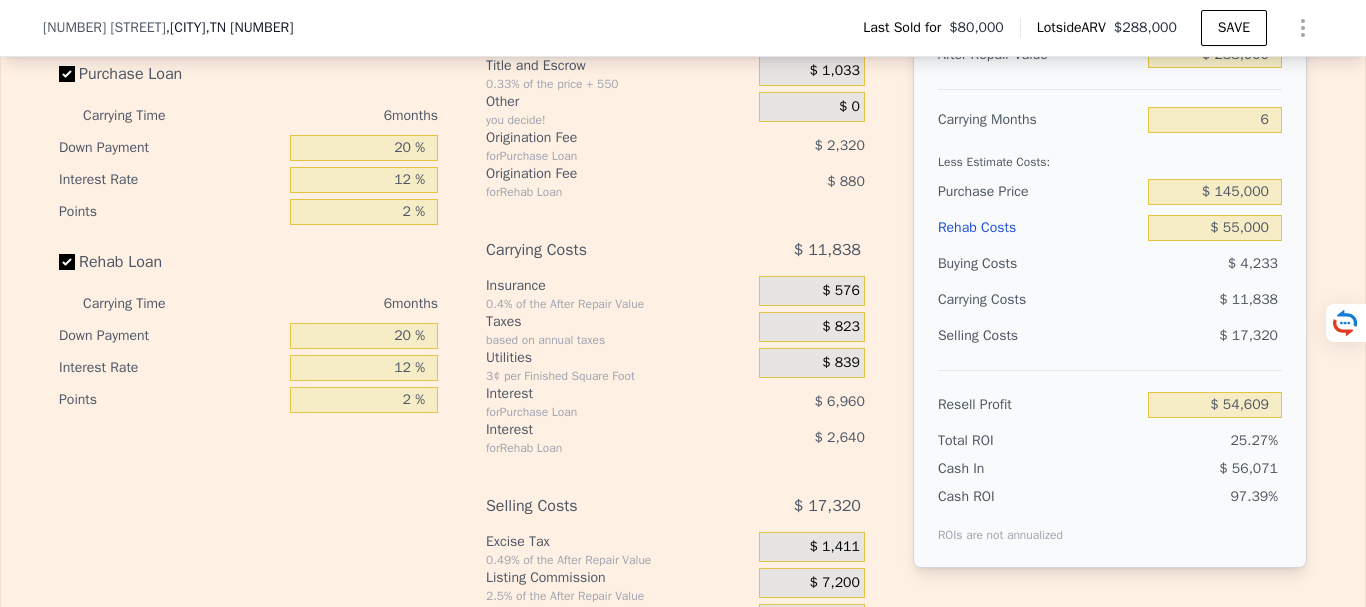 click on "$ 11,838" at bounding box center [1176, 300] 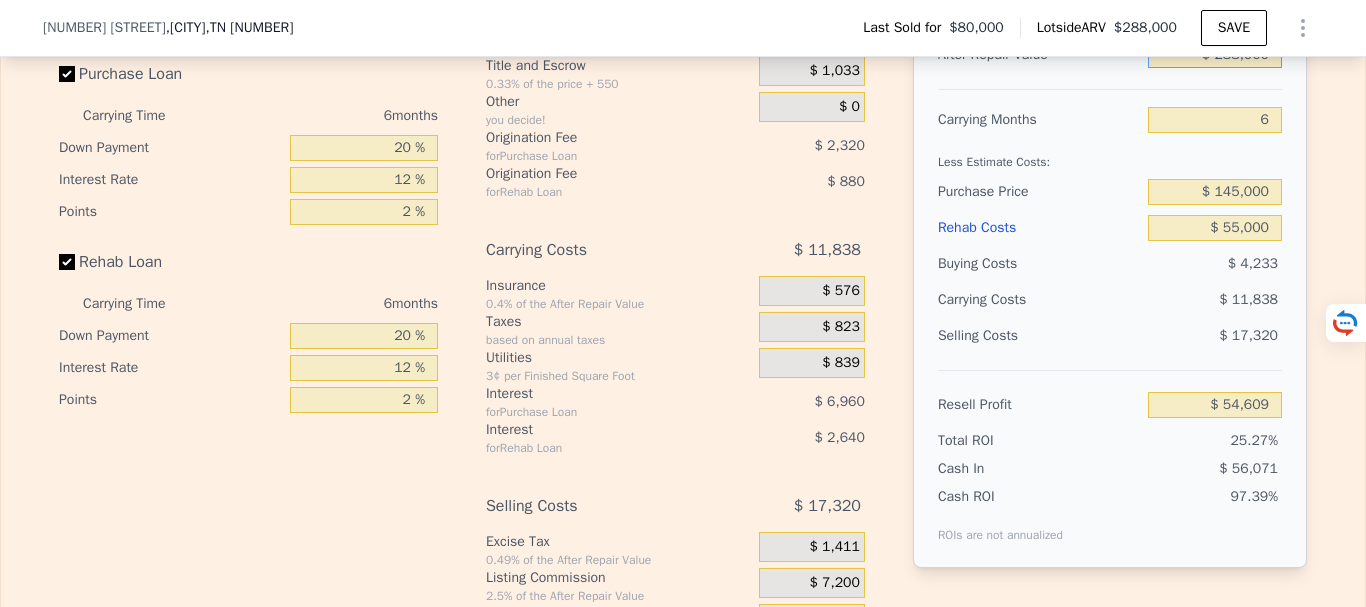 click on "$ 288,000" at bounding box center (1215, 55) 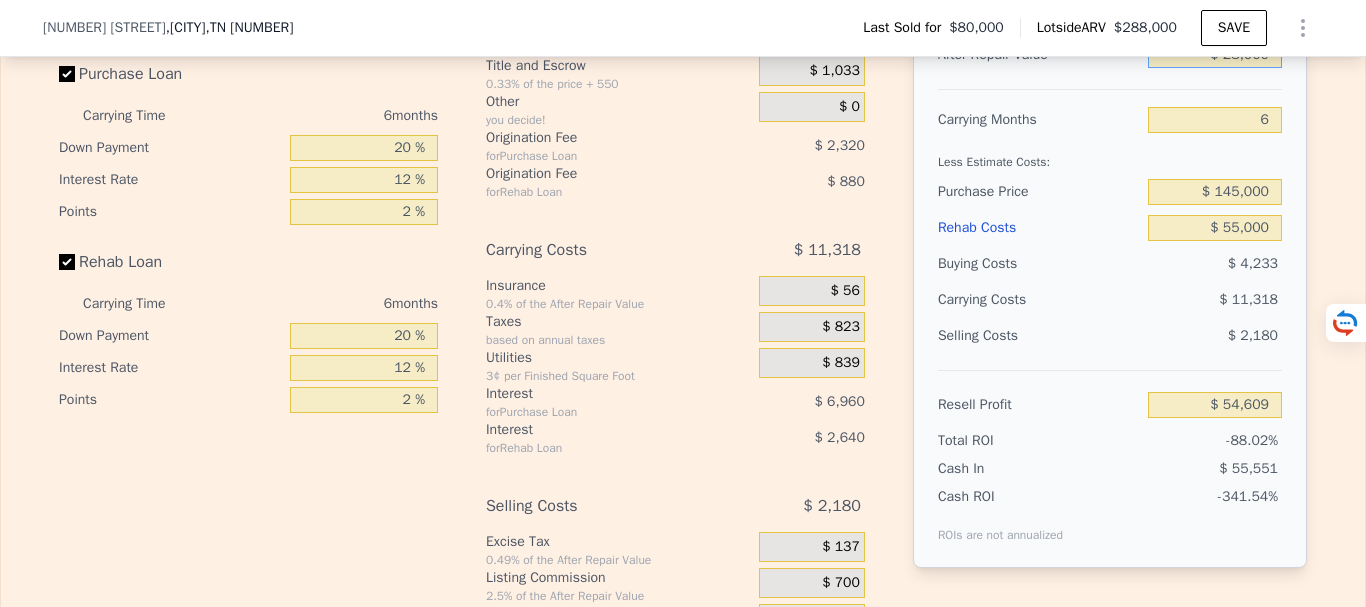 type on "-$ 189,731" 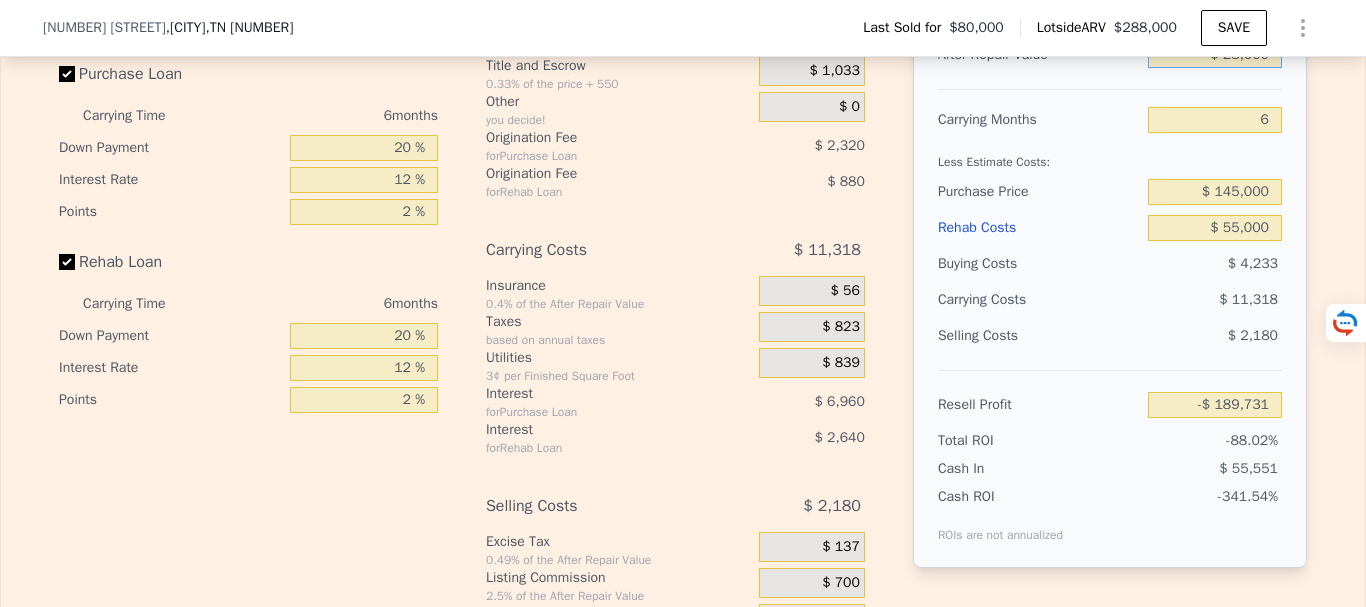 type on "$ 2,000" 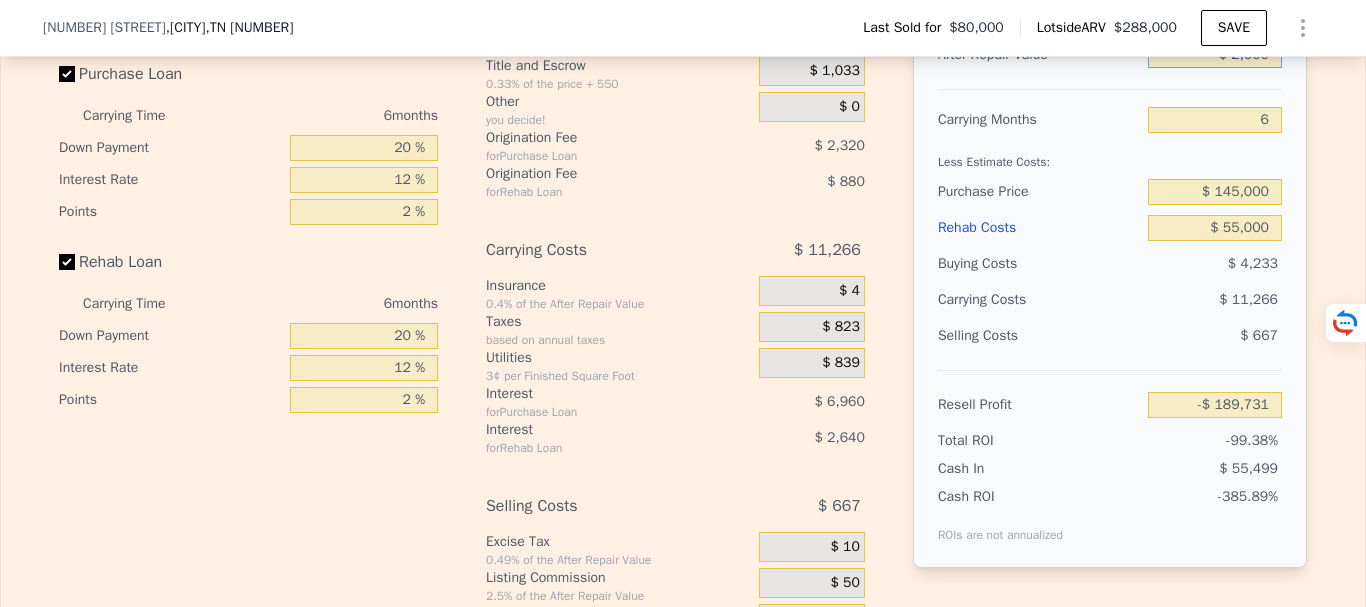type on "-$ 214,166" 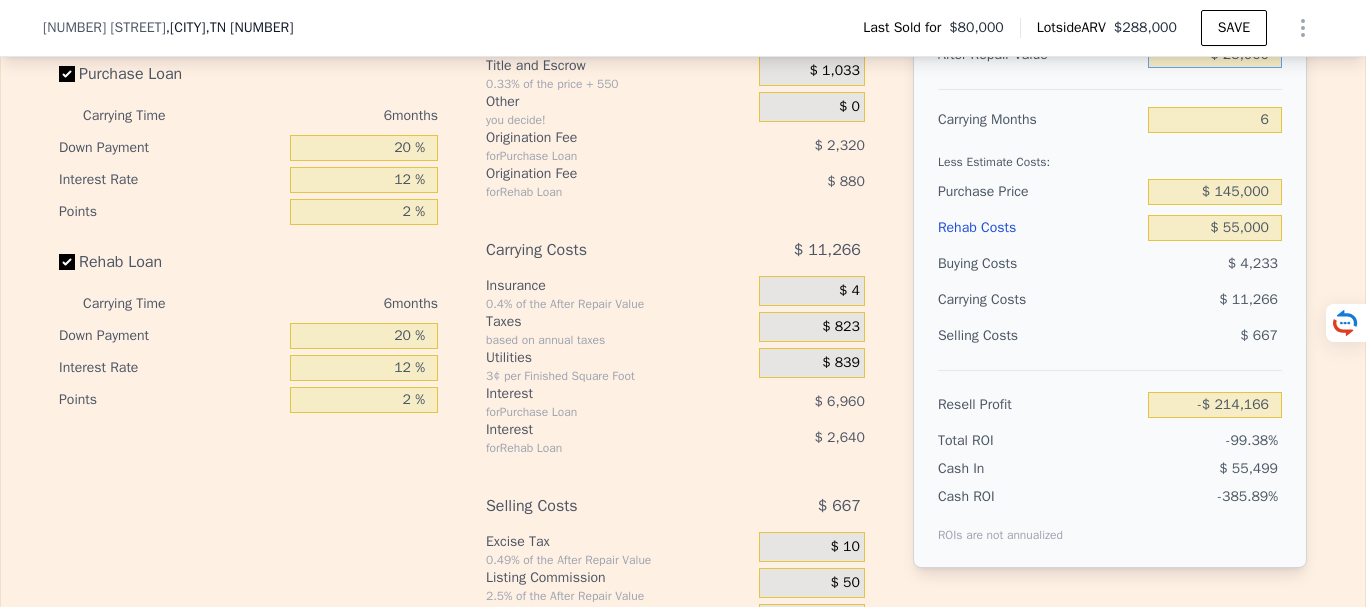 type on "$ 255,000" 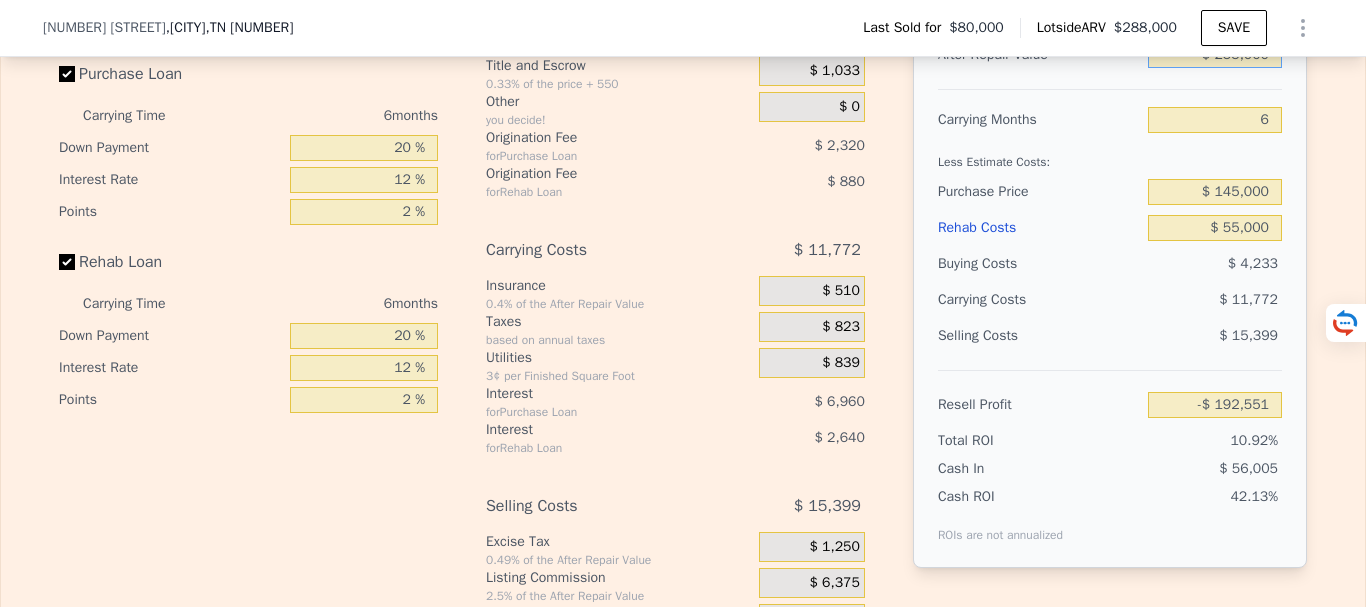 type on "$ 23,596" 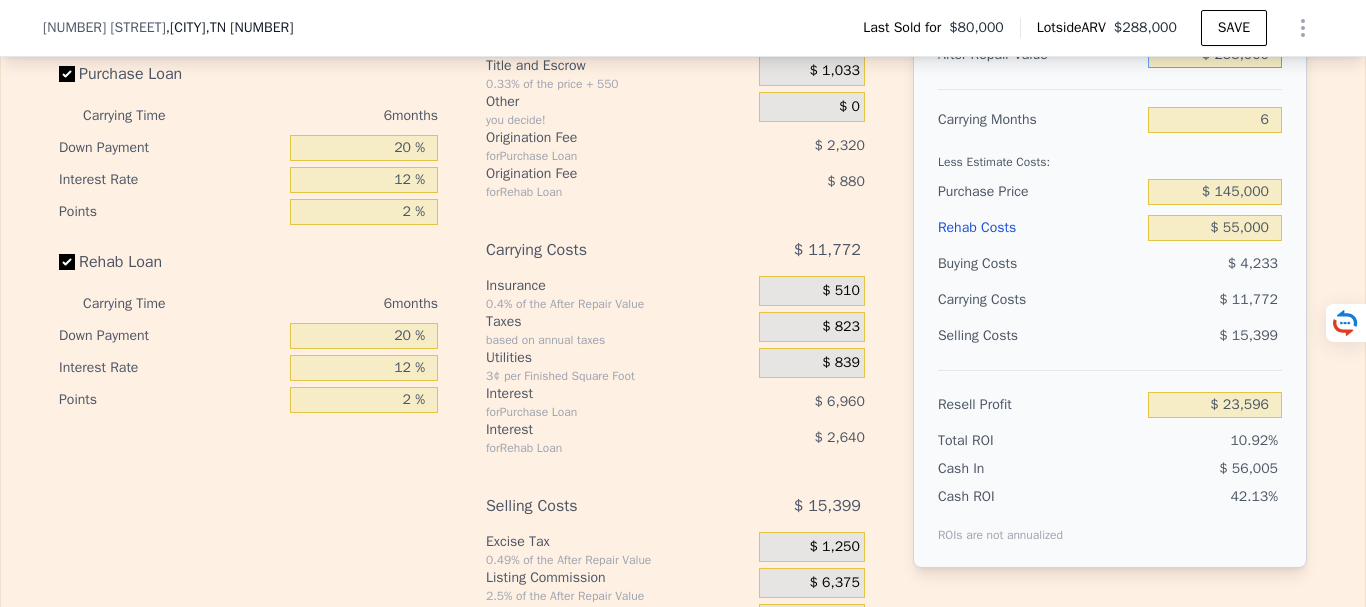 type on "$ 255,000" 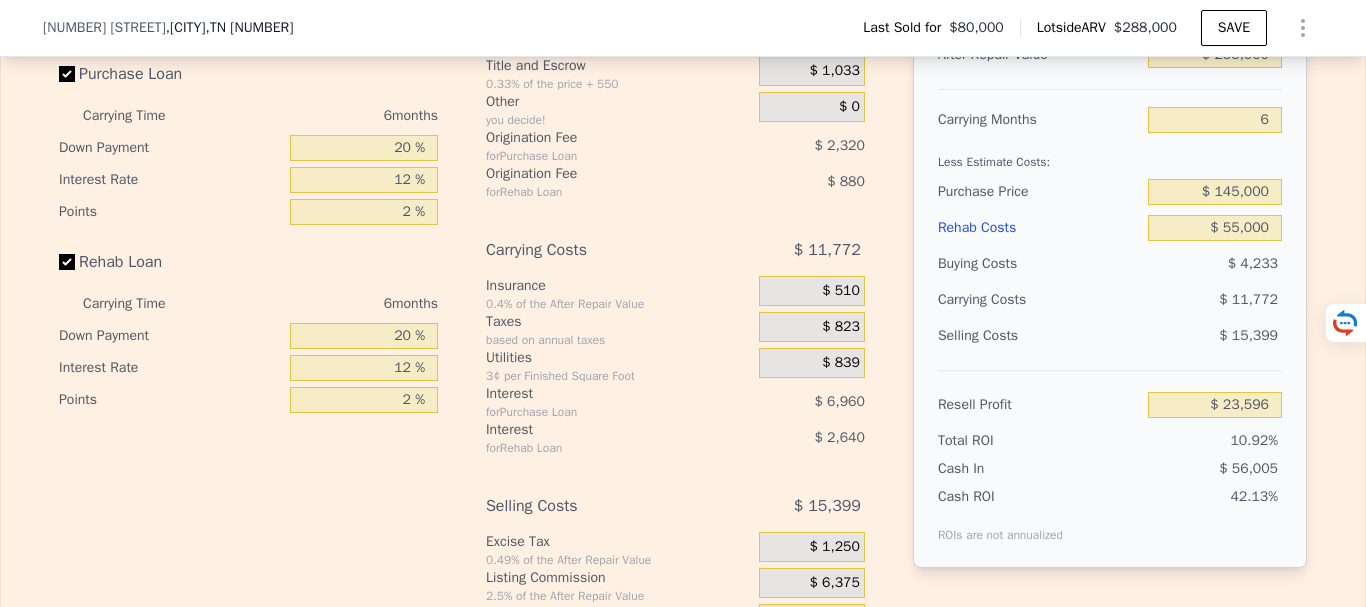 click on "$ 11,772" at bounding box center (1176, 300) 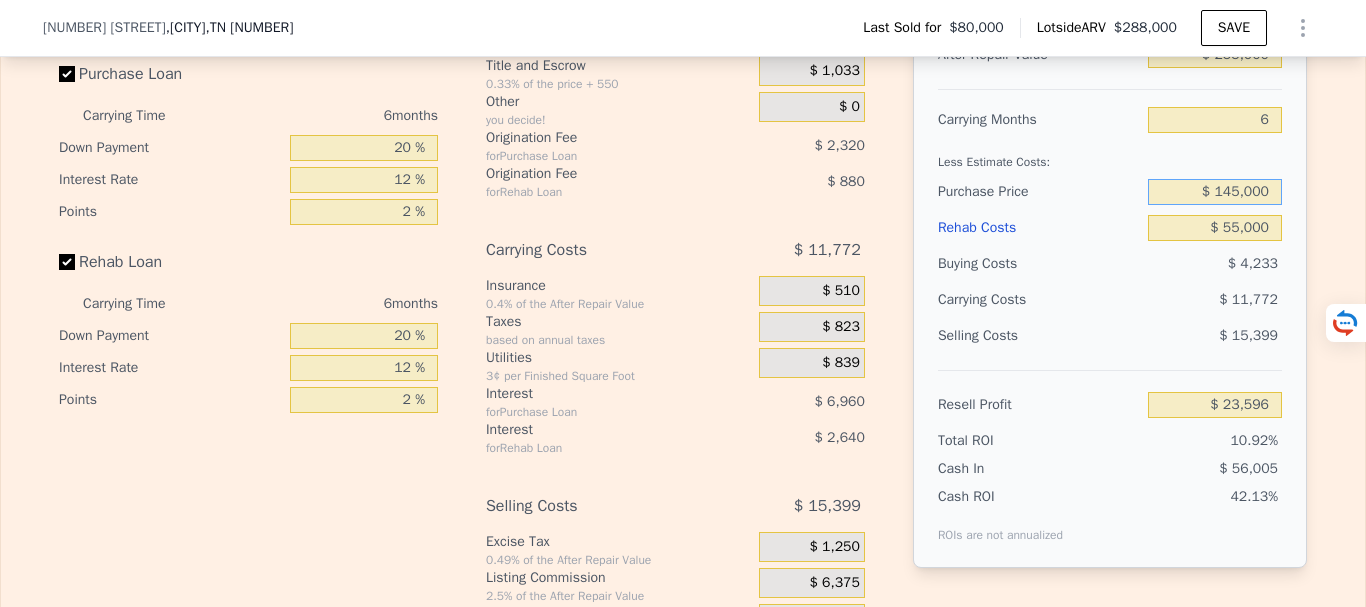 click on "$ 145,000" at bounding box center (1215, 192) 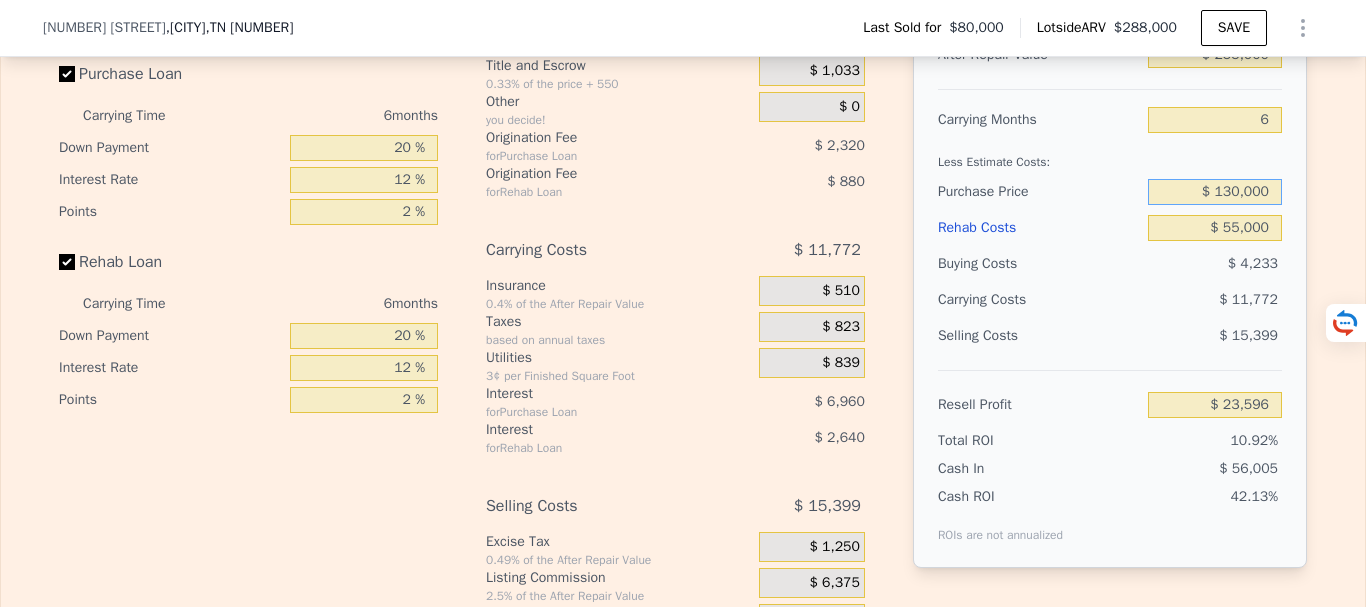 type on "$ 130,000" 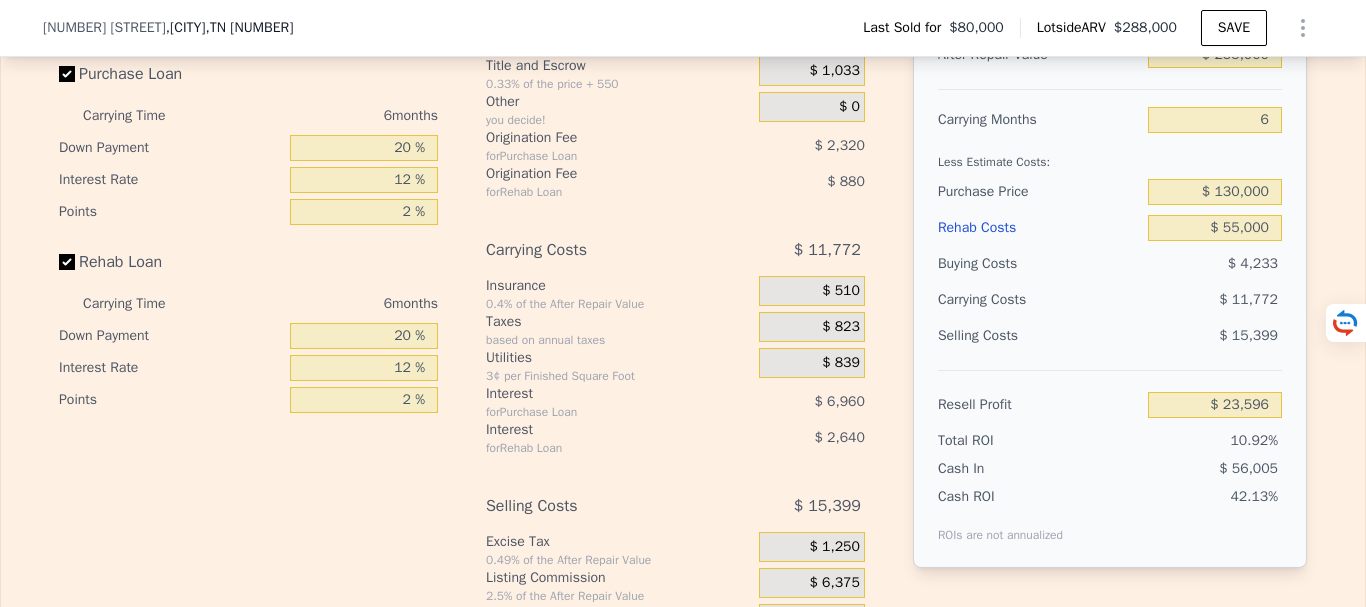 click on "$ 11,772" at bounding box center (1176, 300) 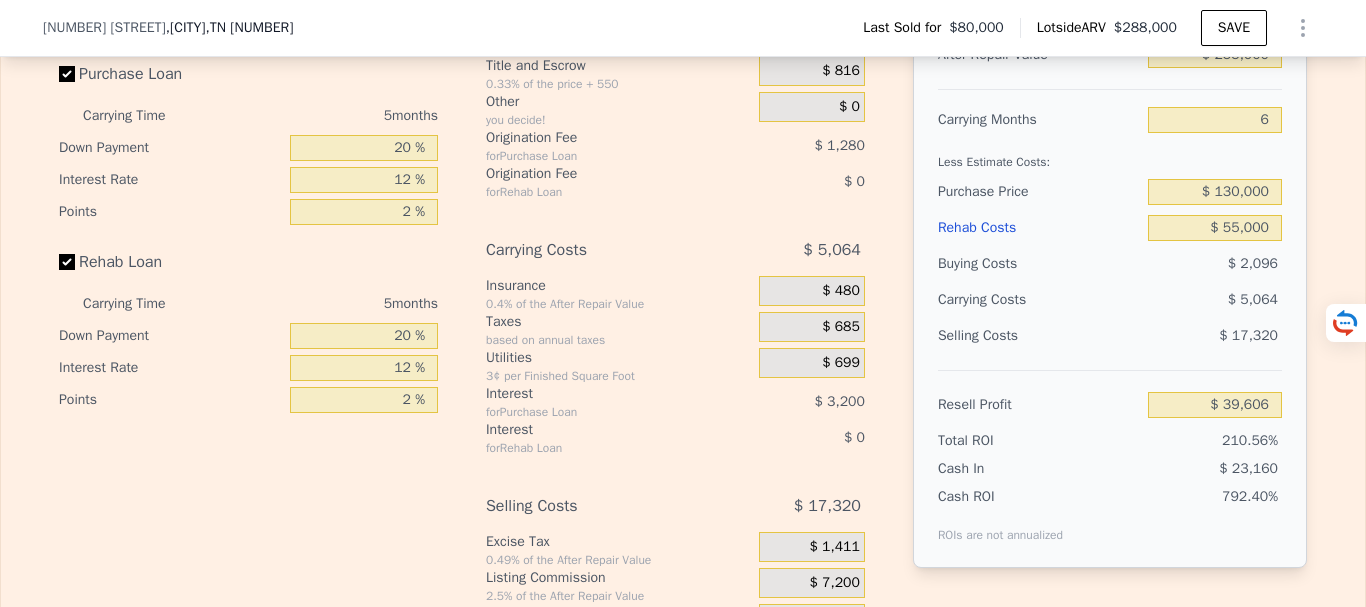 type on "$ 288,000" 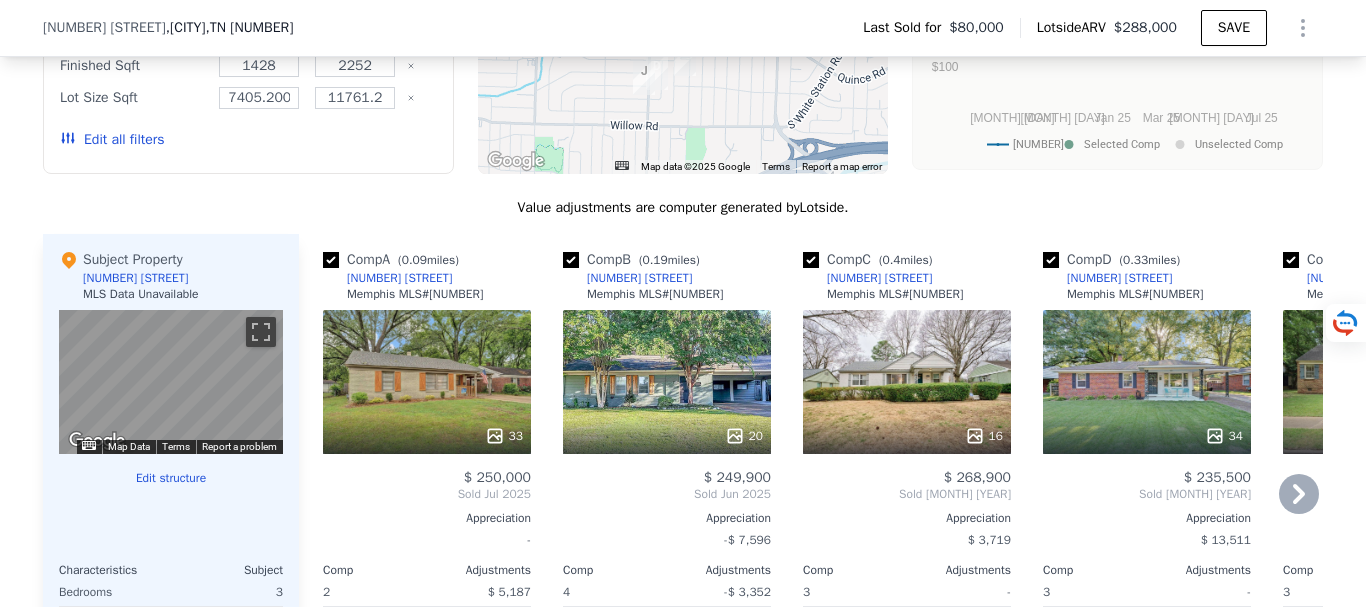 scroll, scrollTop: 1993, scrollLeft: 0, axis: vertical 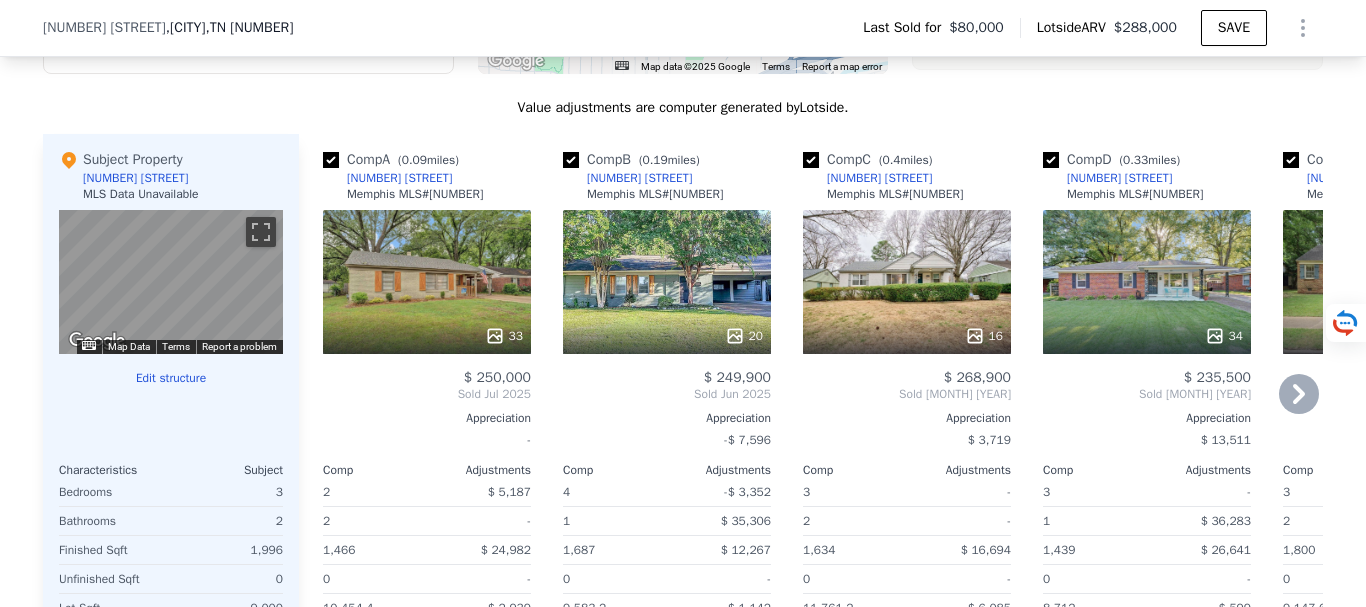 click on "20" at bounding box center (667, 282) 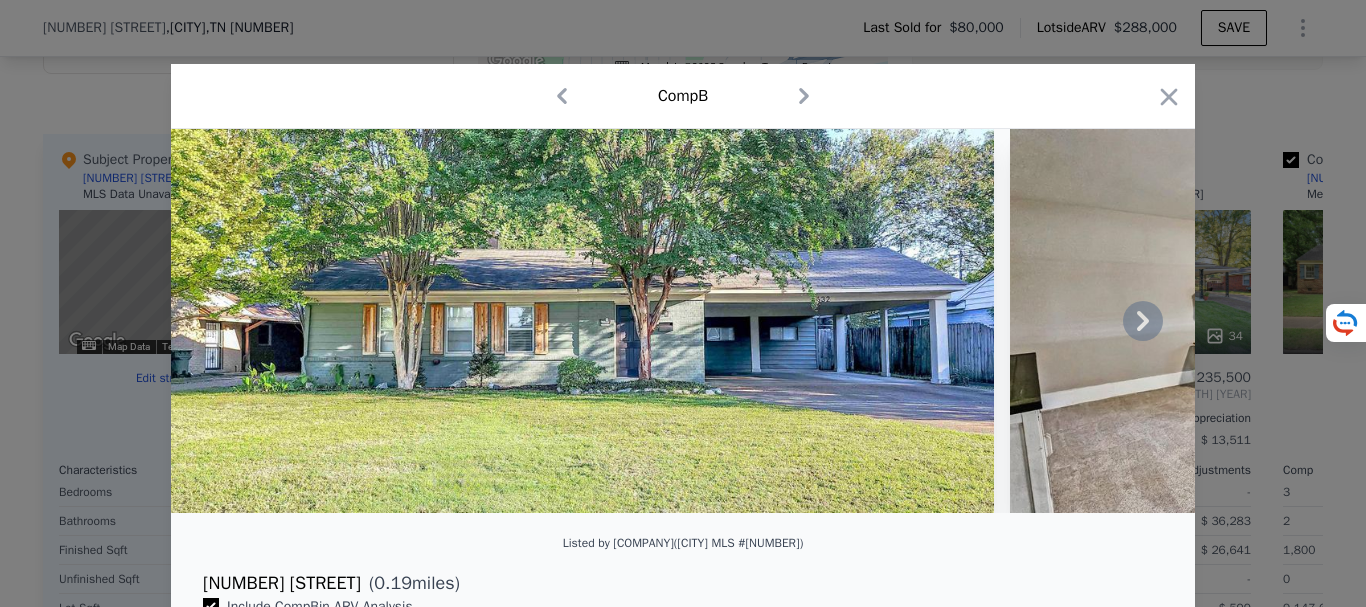 click 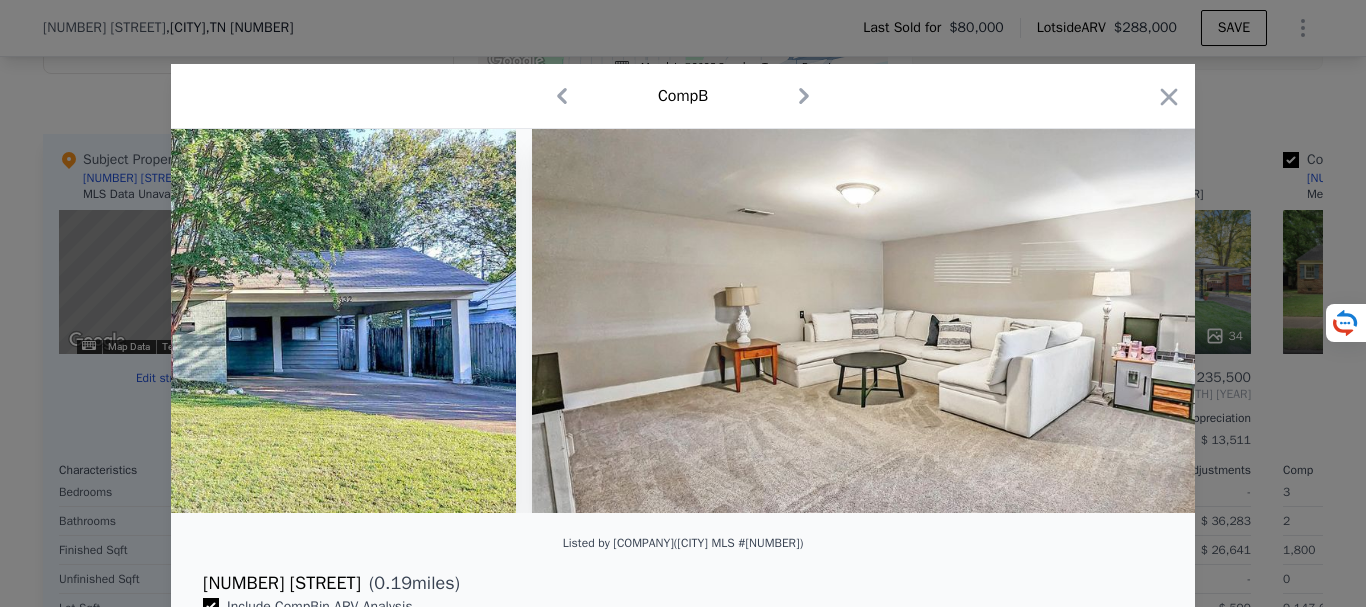 scroll, scrollTop: 0, scrollLeft: 480, axis: horizontal 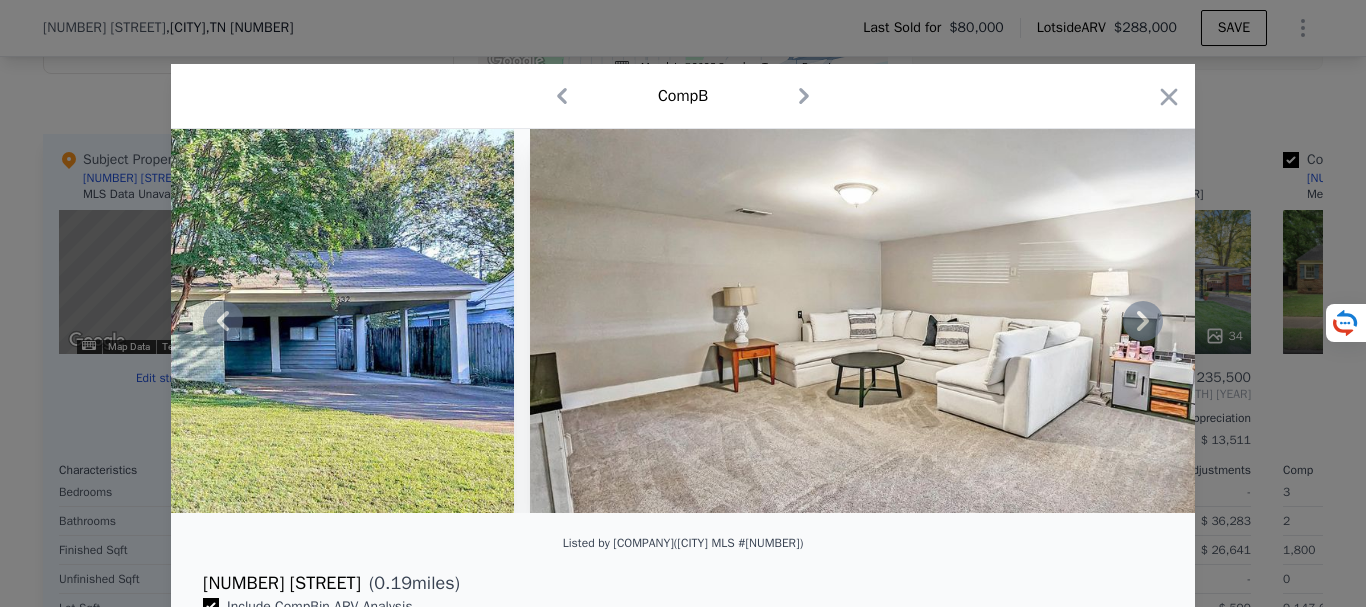 click 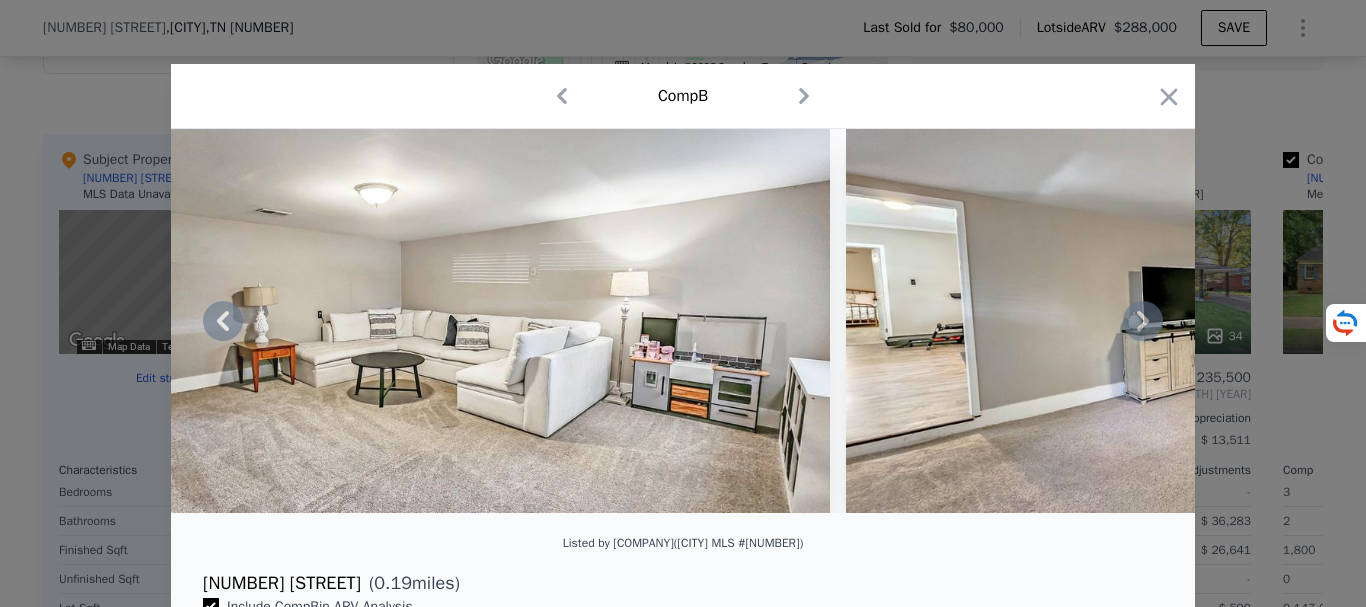 click 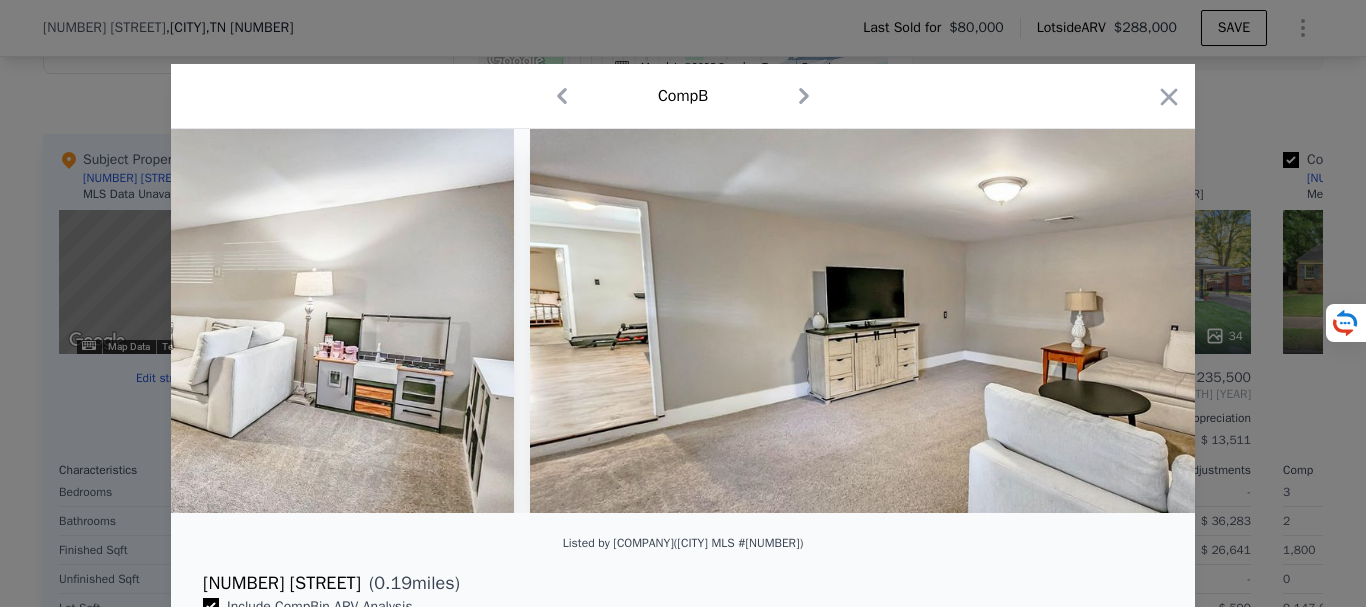 scroll, scrollTop: 0, scrollLeft: 1440, axis: horizontal 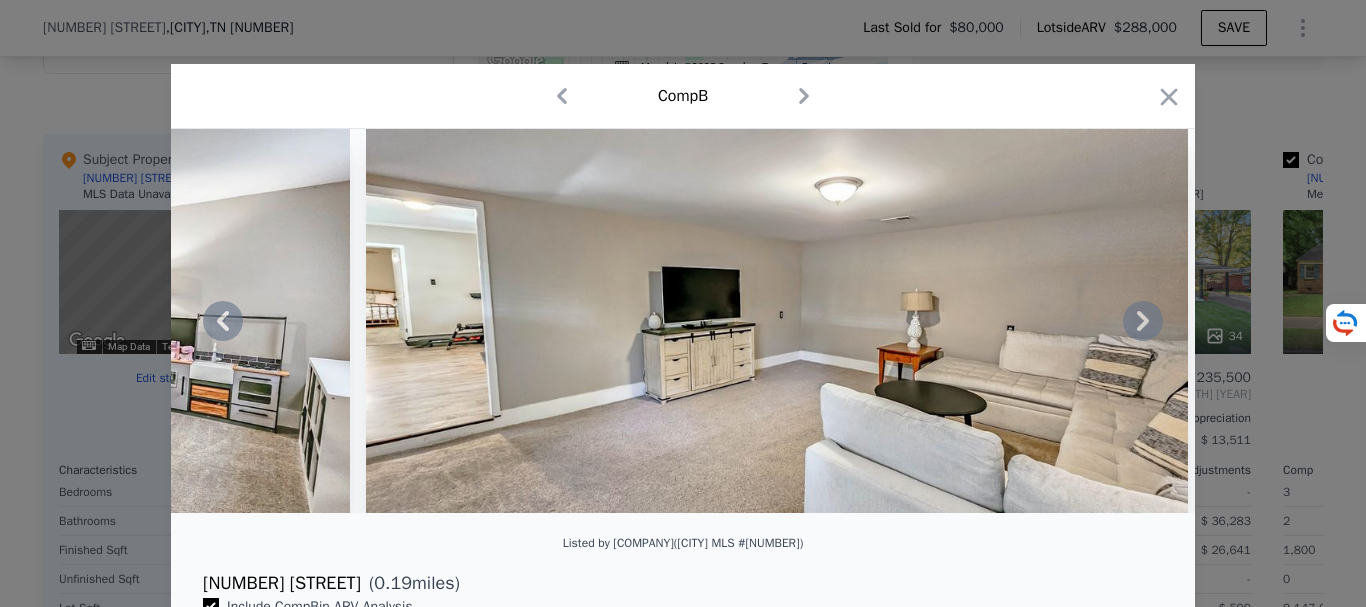click 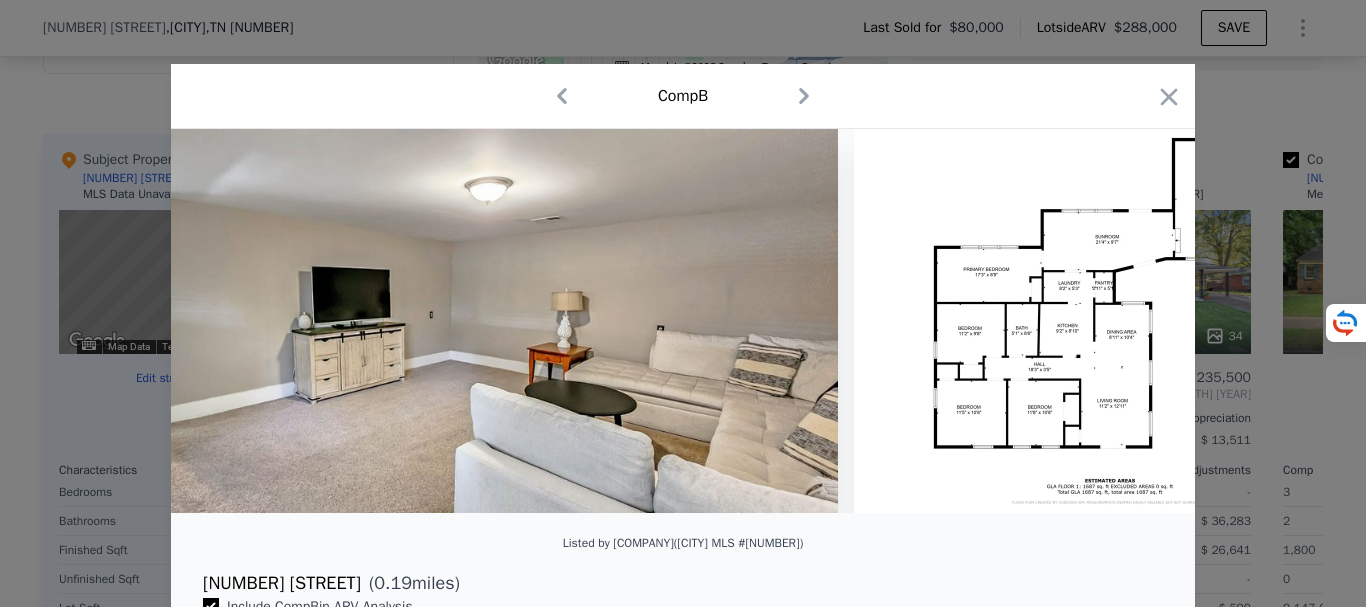 scroll, scrollTop: 0, scrollLeft: 1920, axis: horizontal 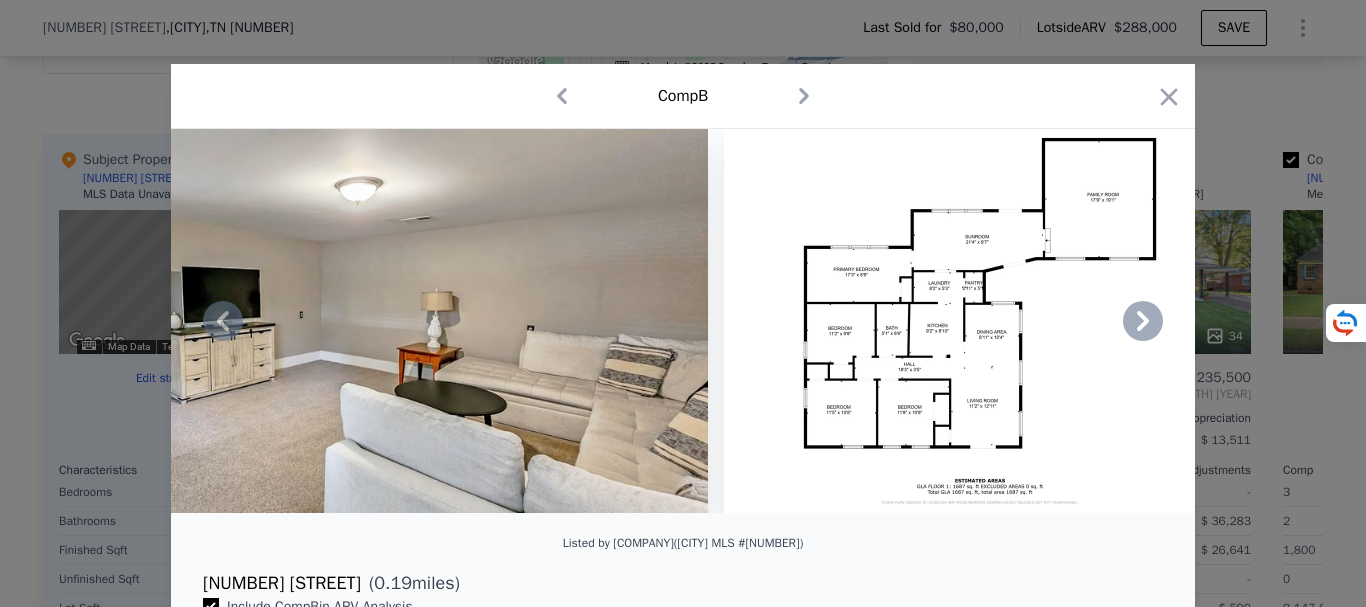 click 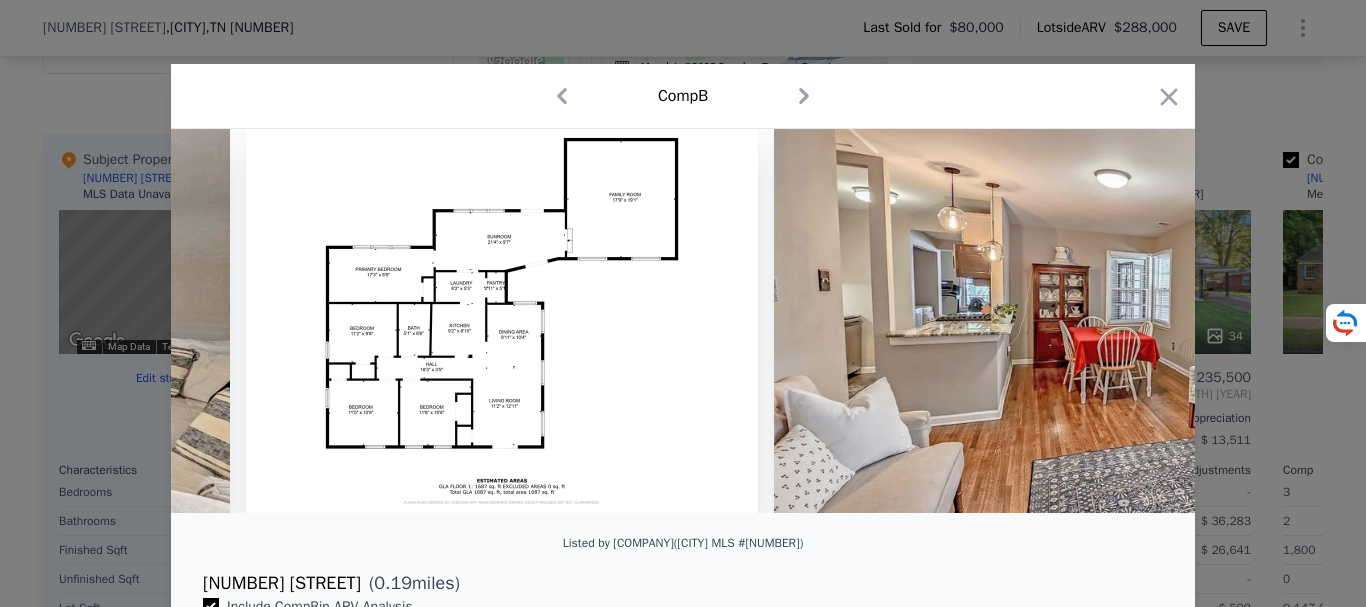 scroll, scrollTop: 0, scrollLeft: 2400, axis: horizontal 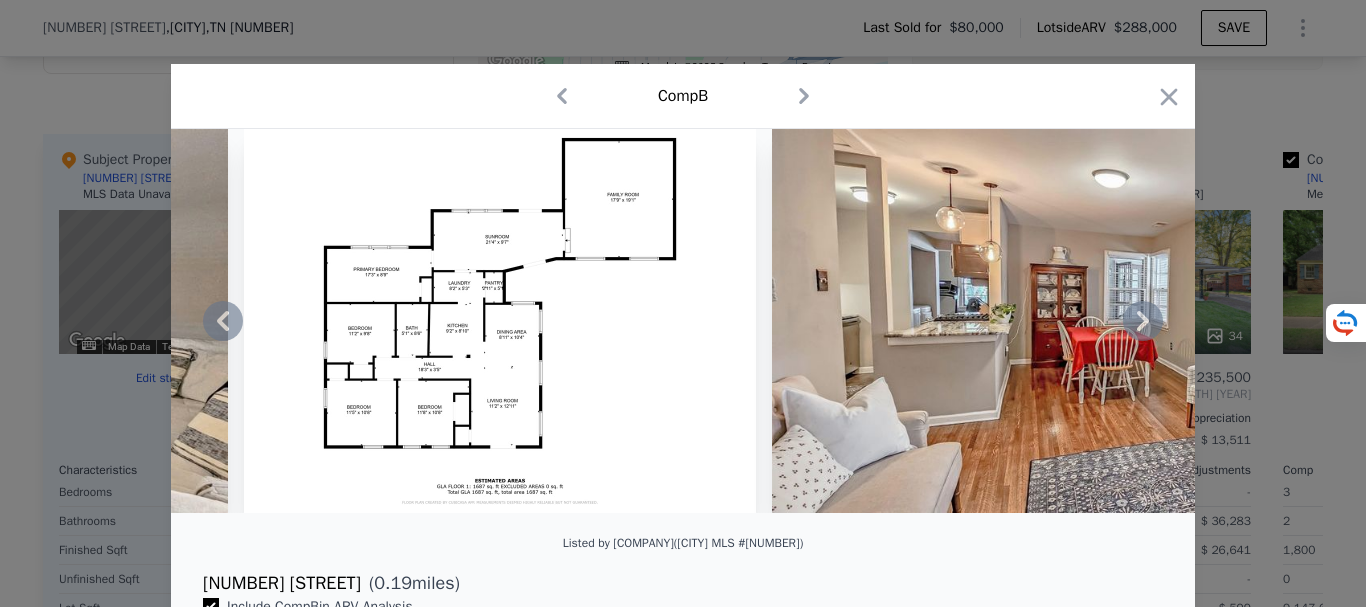 click 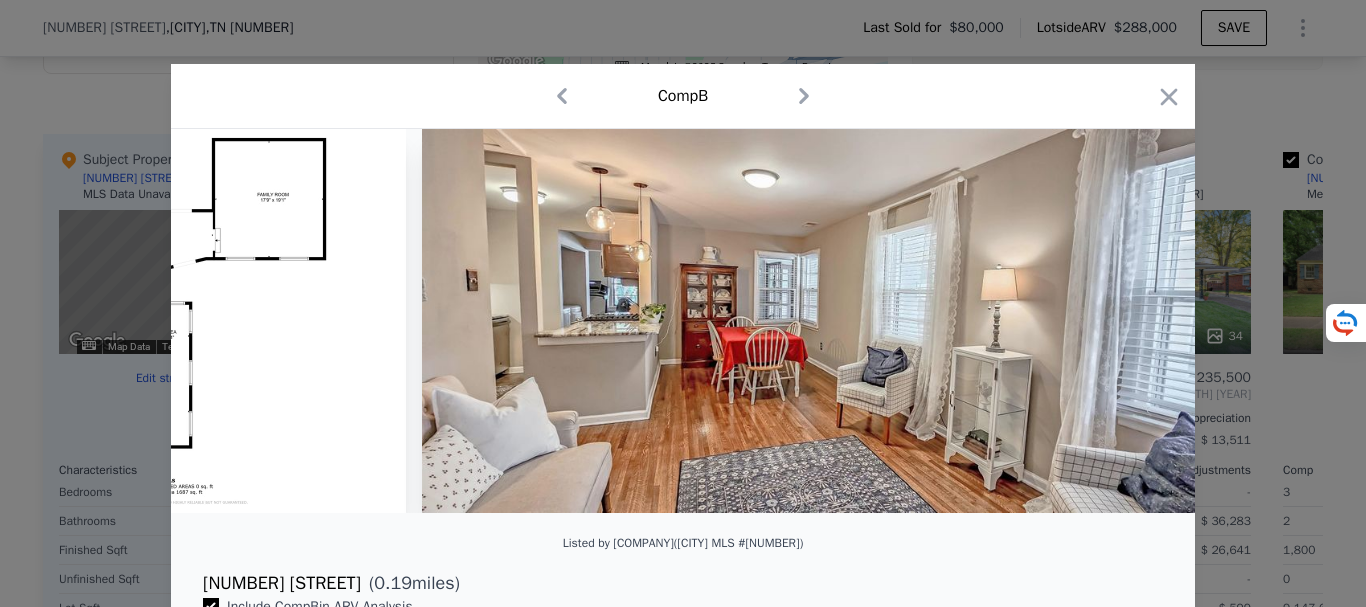 scroll, scrollTop: 0, scrollLeft: 2880, axis: horizontal 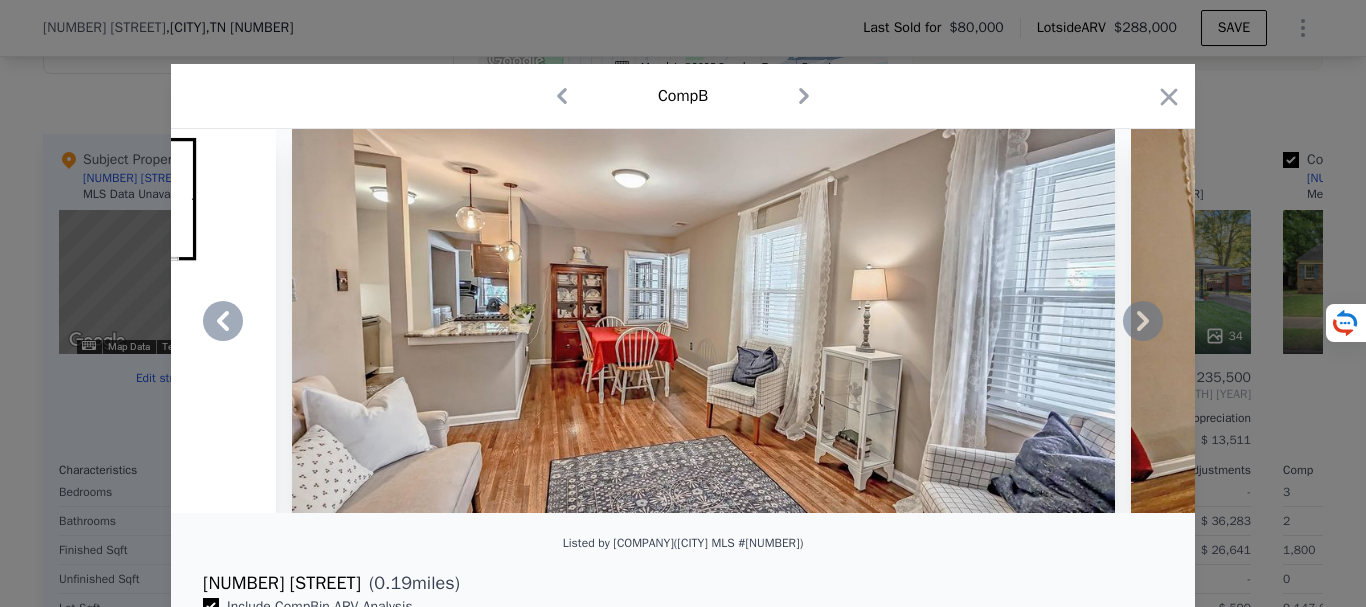 click 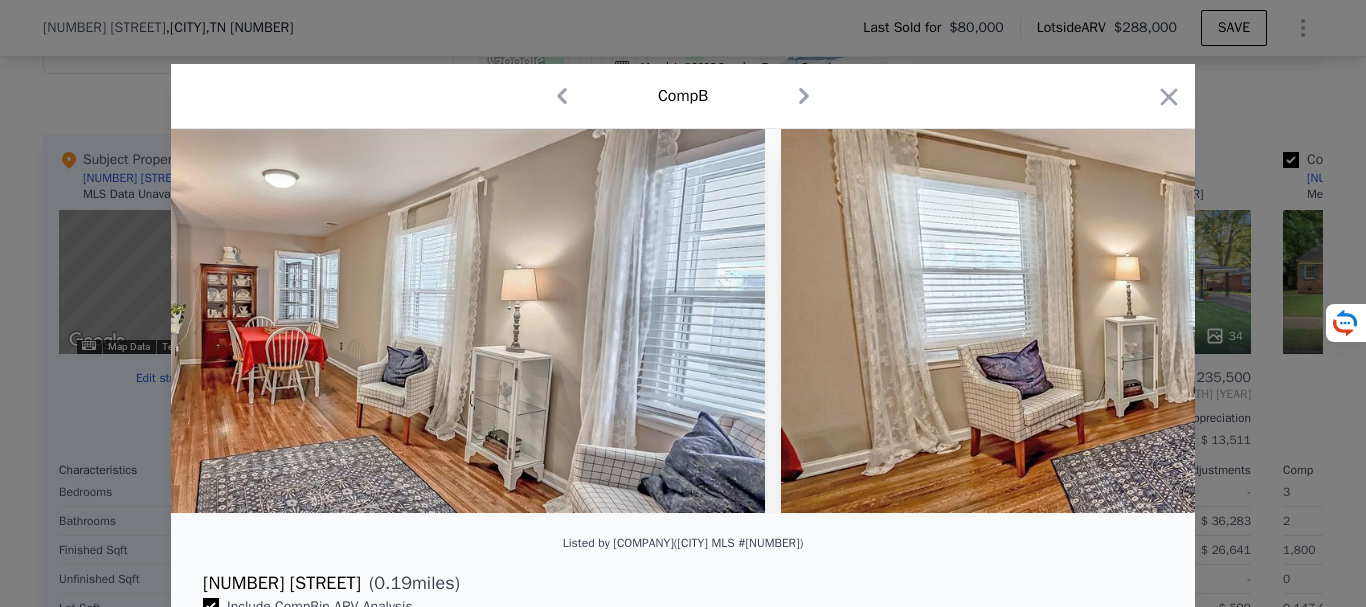 scroll, scrollTop: 0, scrollLeft: 3360, axis: horizontal 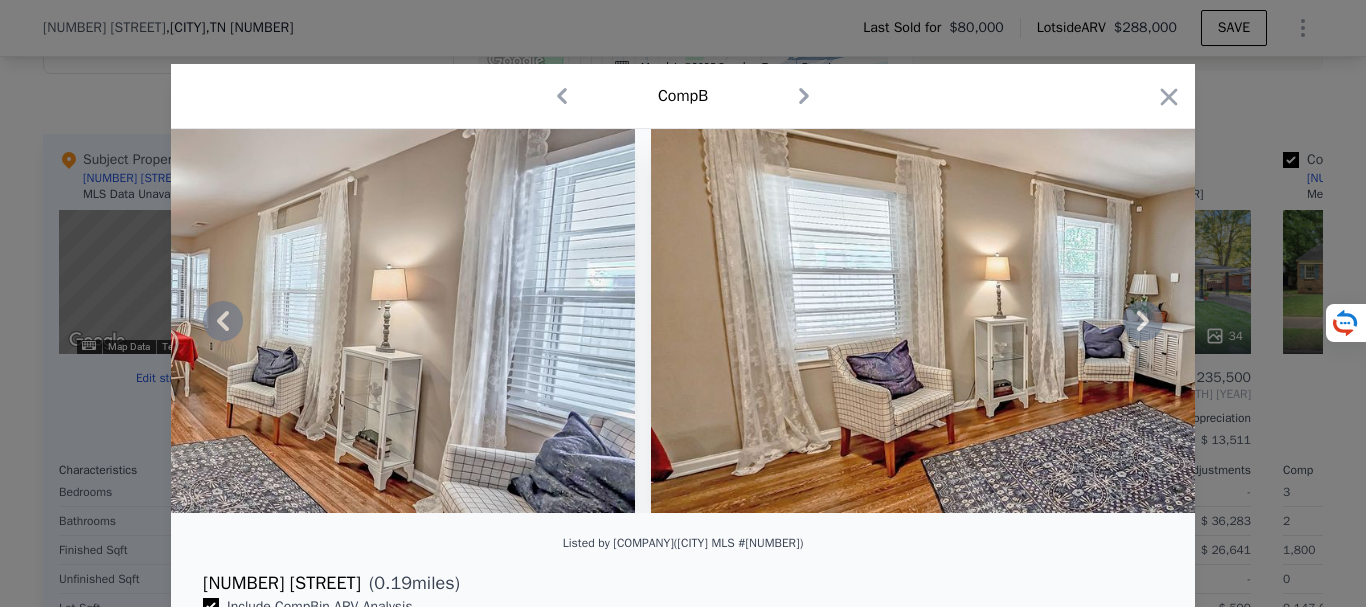 click 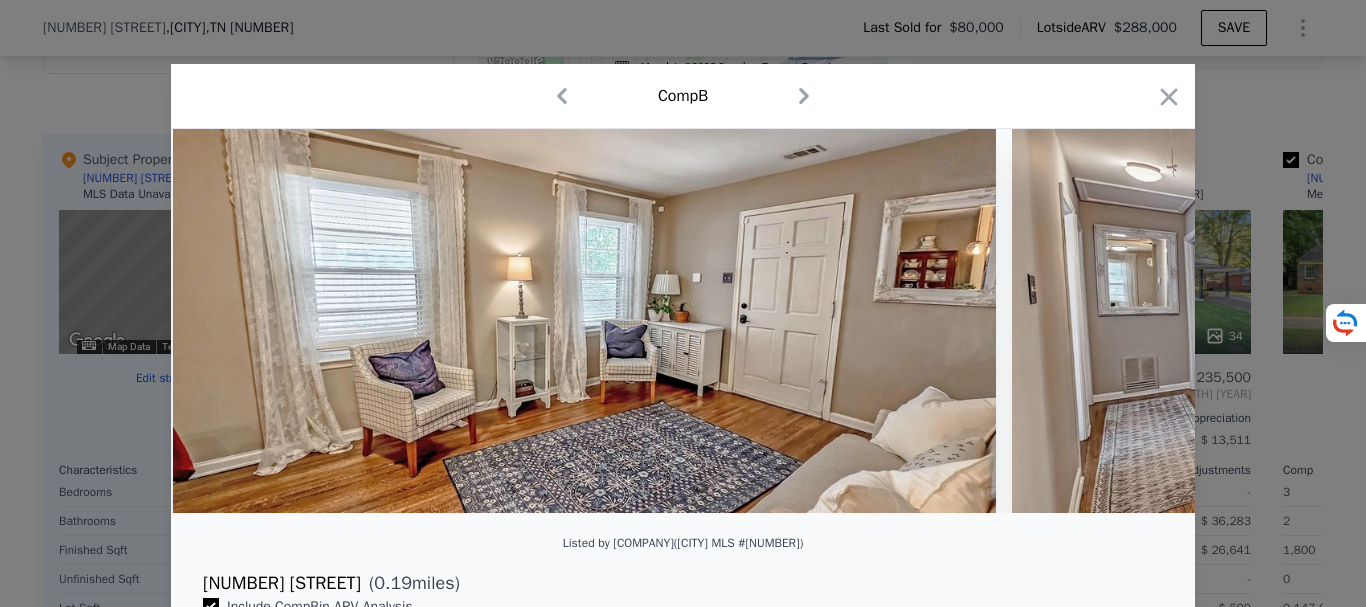 scroll, scrollTop: 0, scrollLeft: 3840, axis: horizontal 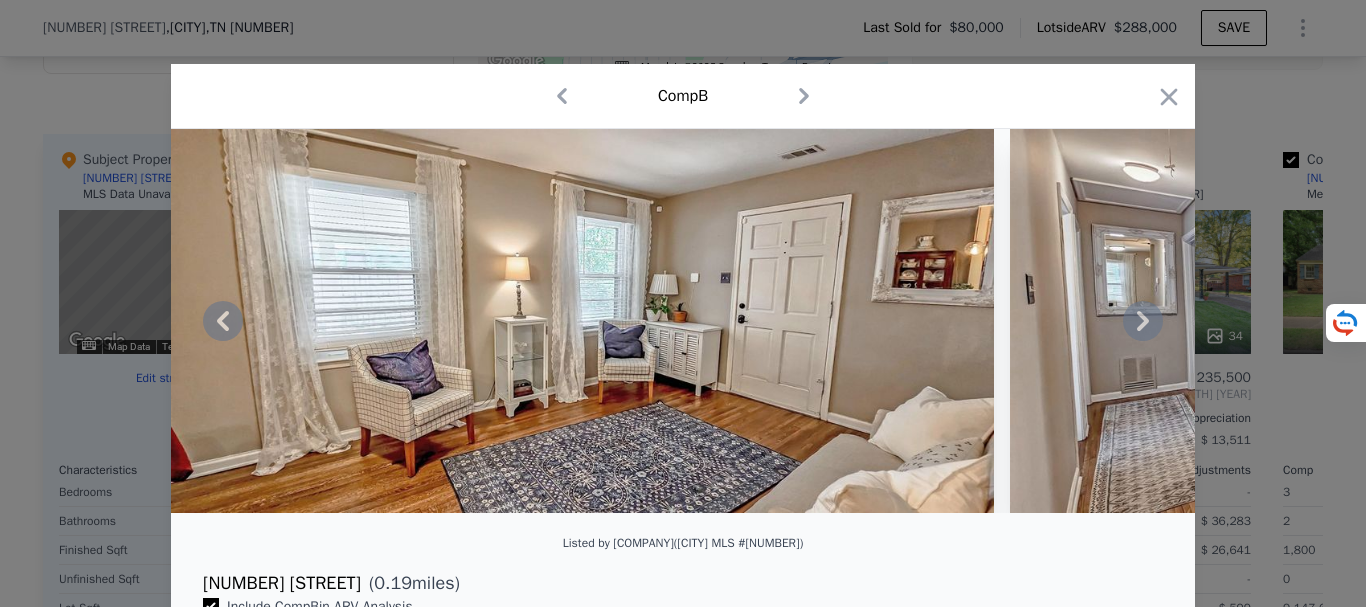 click 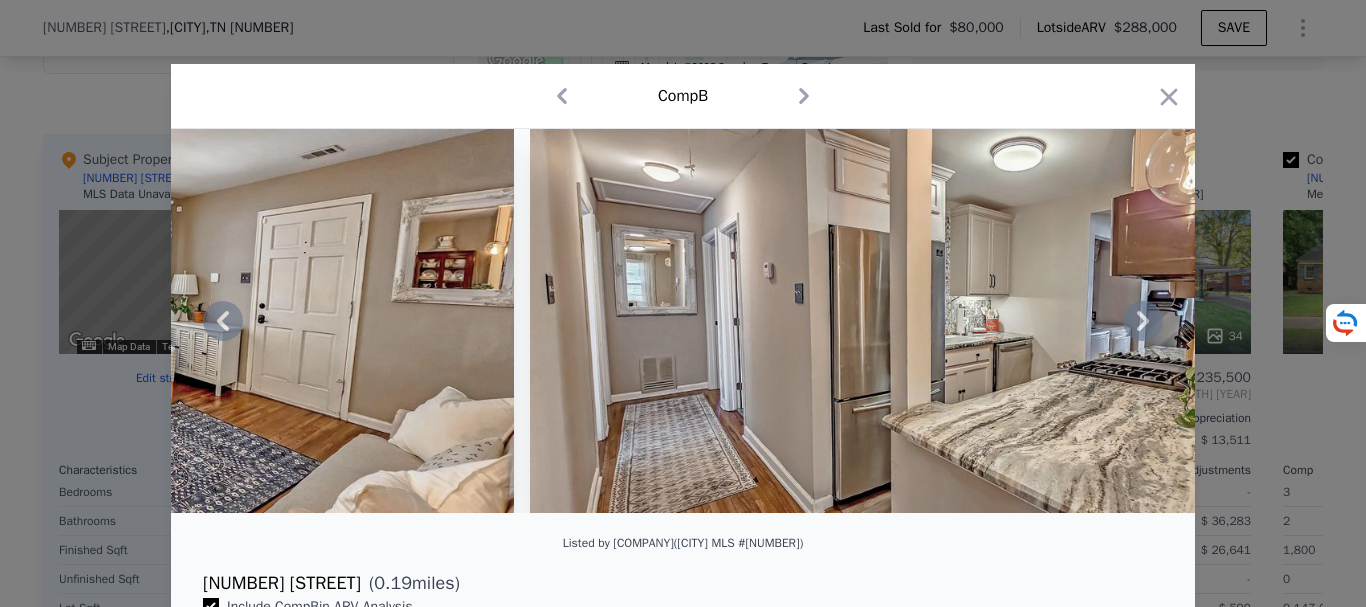 click 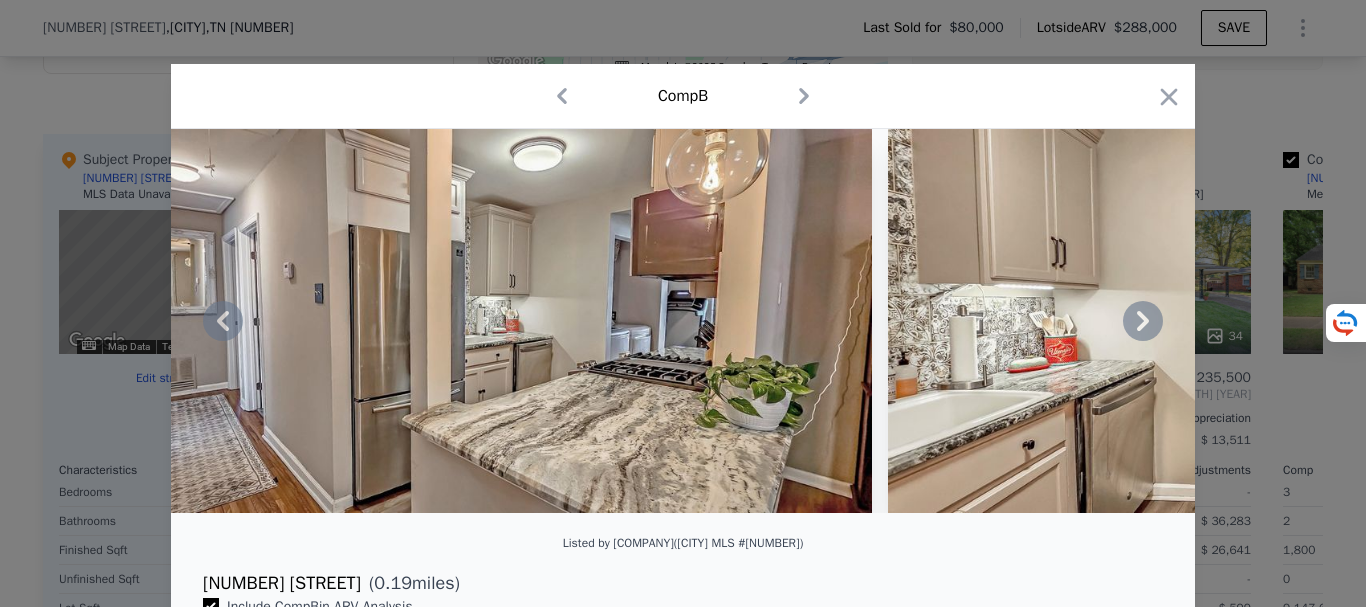 click 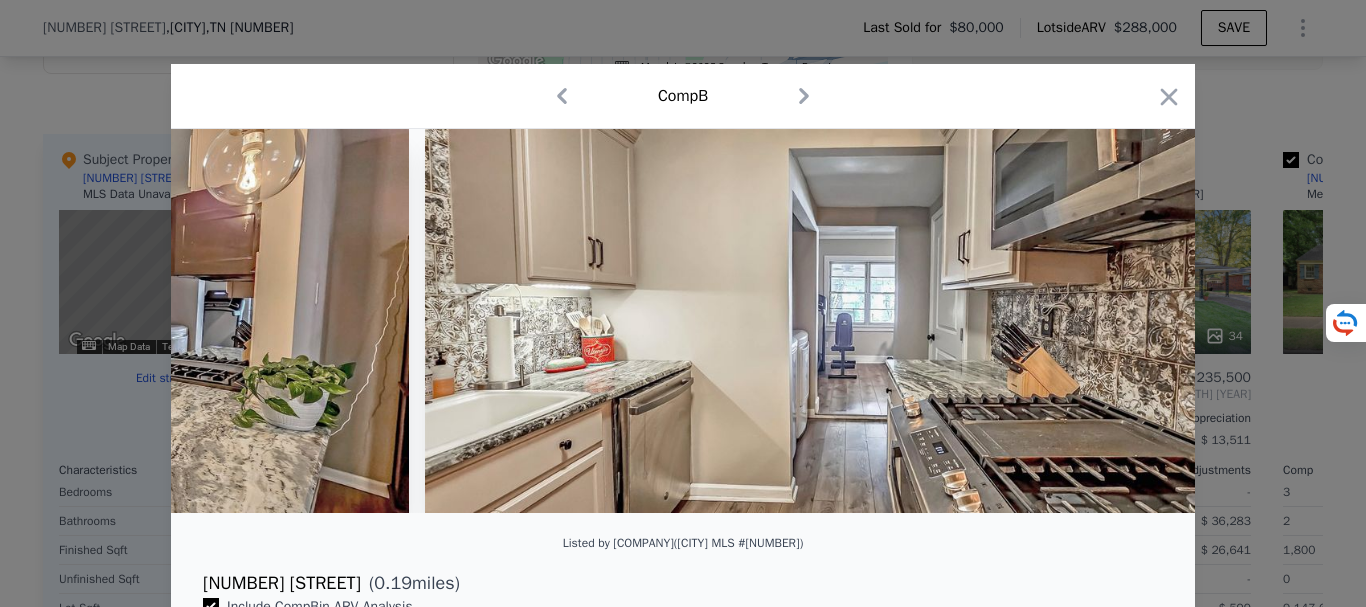 scroll, scrollTop: 0, scrollLeft: 5280, axis: horizontal 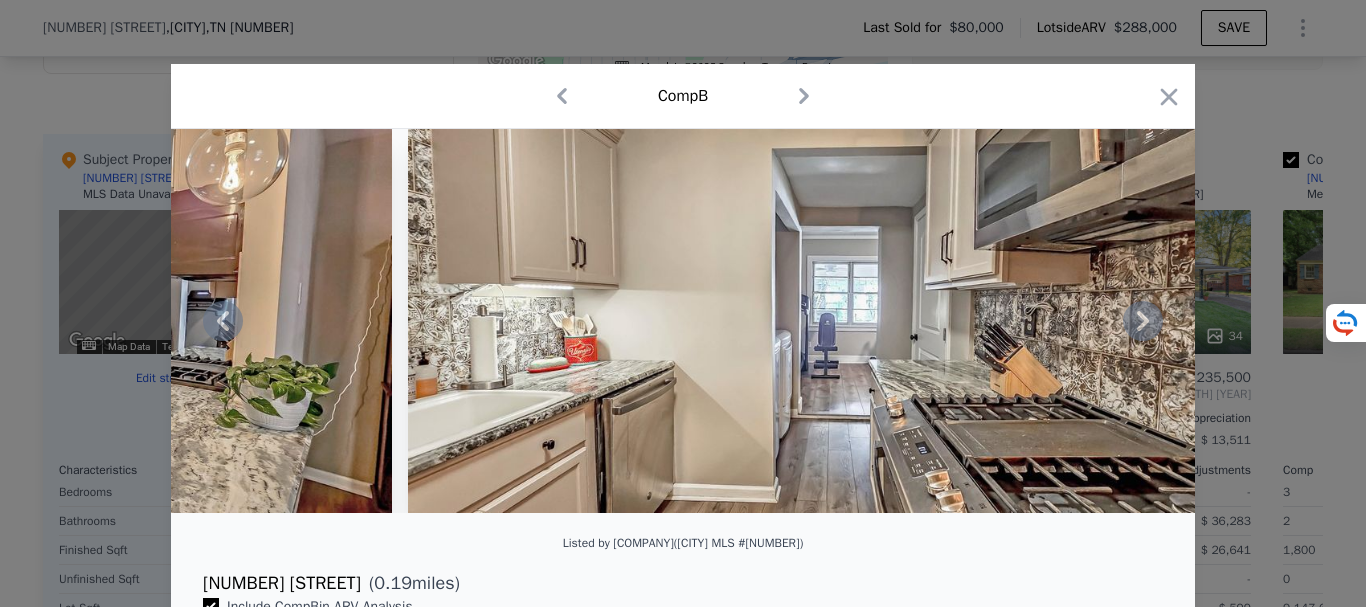 click 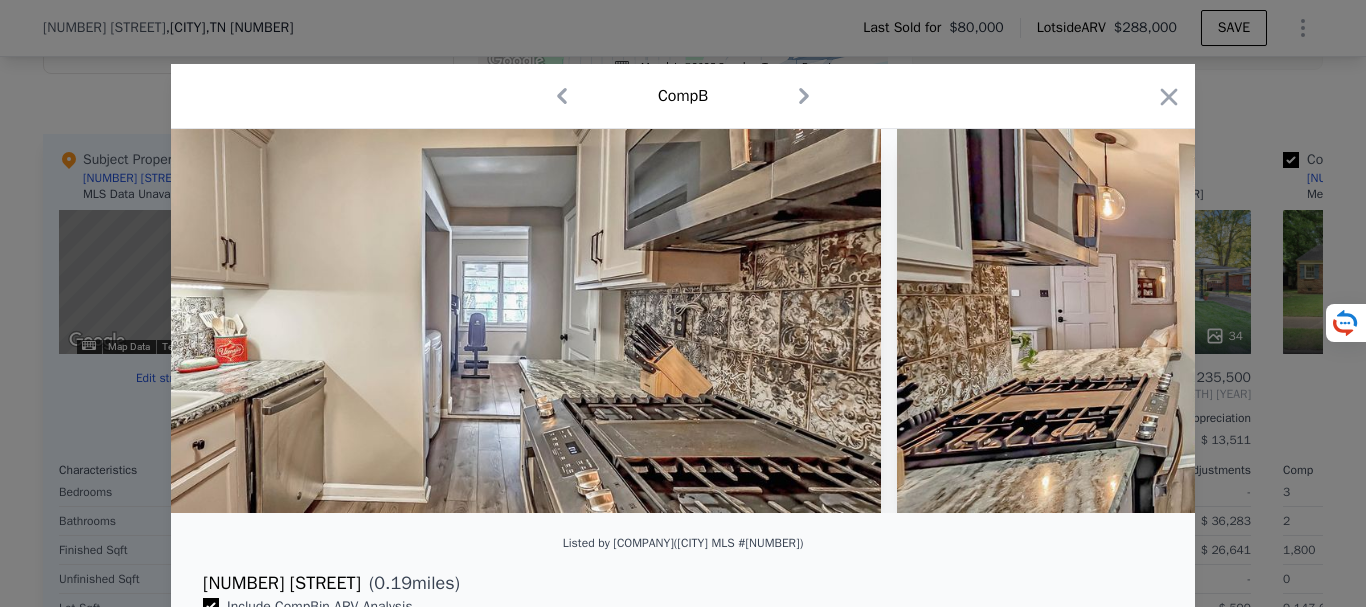 scroll, scrollTop: 0, scrollLeft: 5760, axis: horizontal 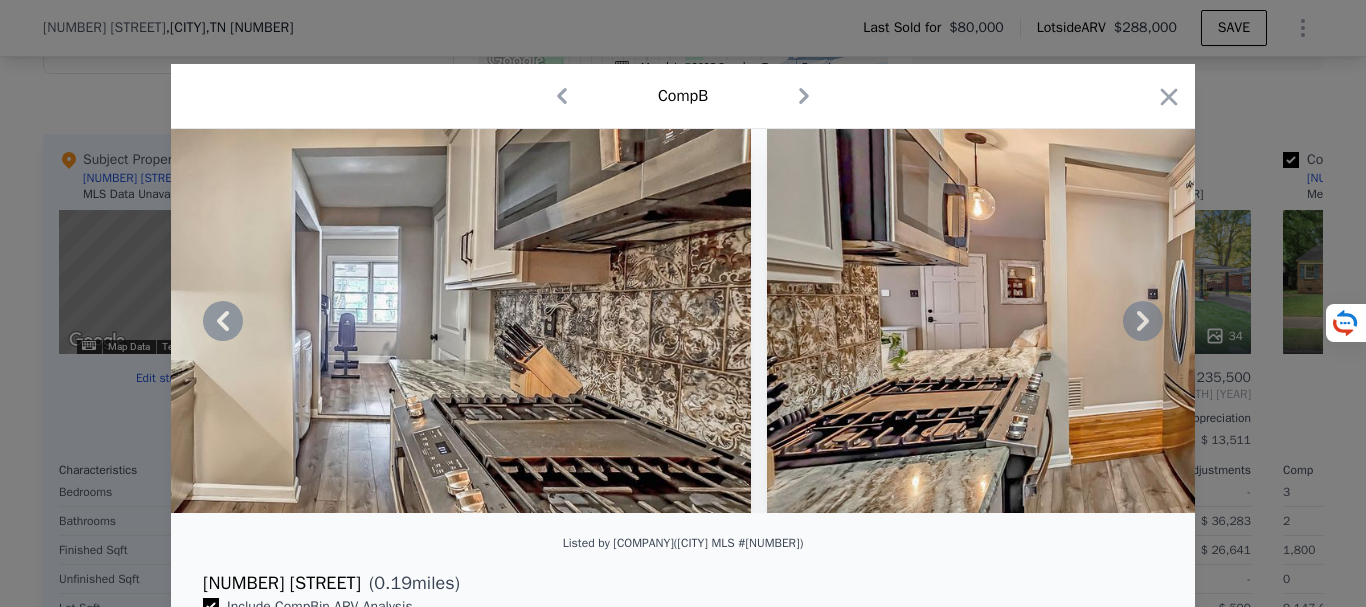 click 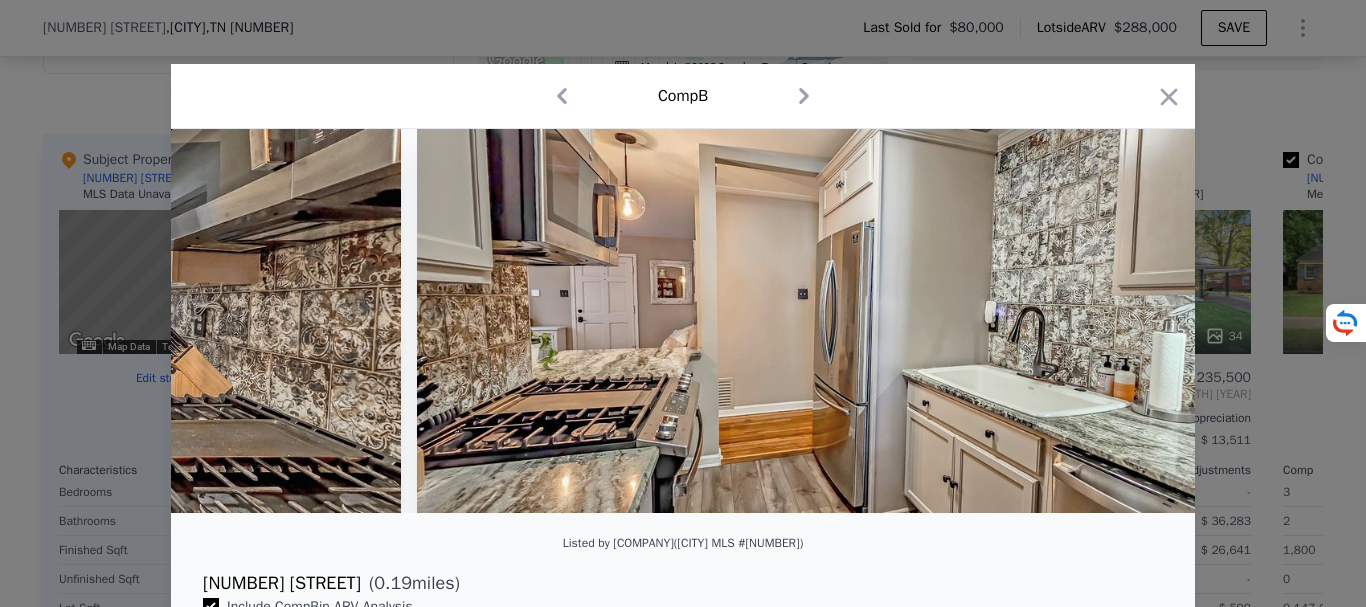 scroll, scrollTop: 0, scrollLeft: 6240, axis: horizontal 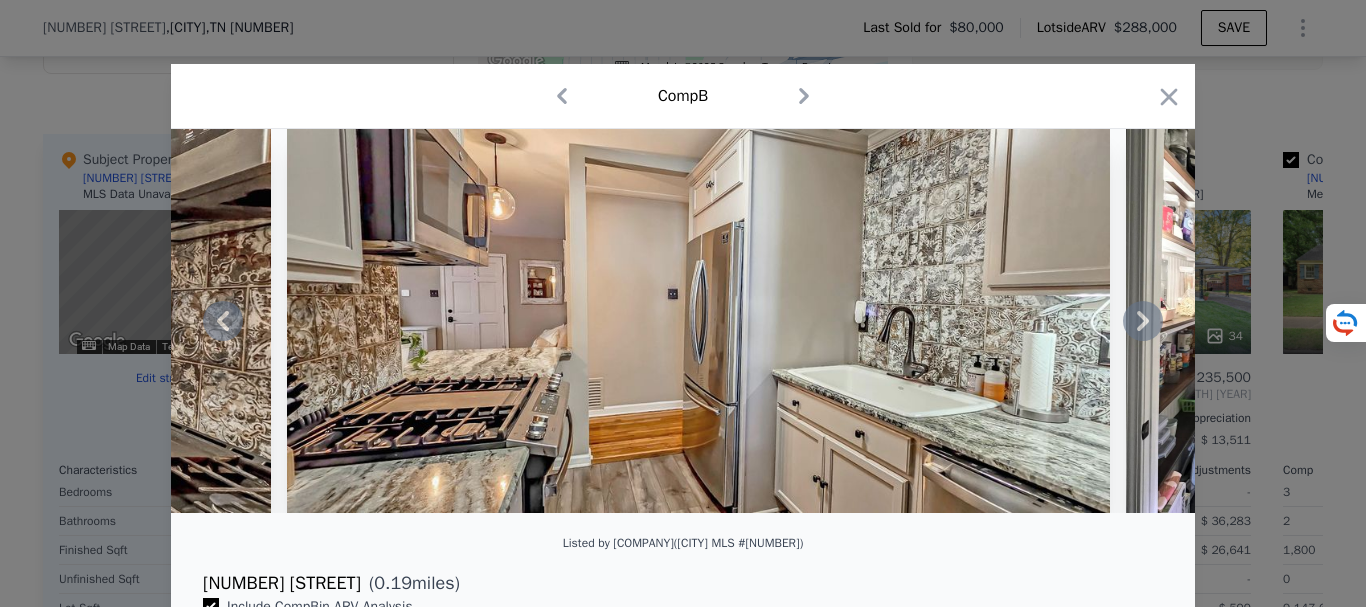 click 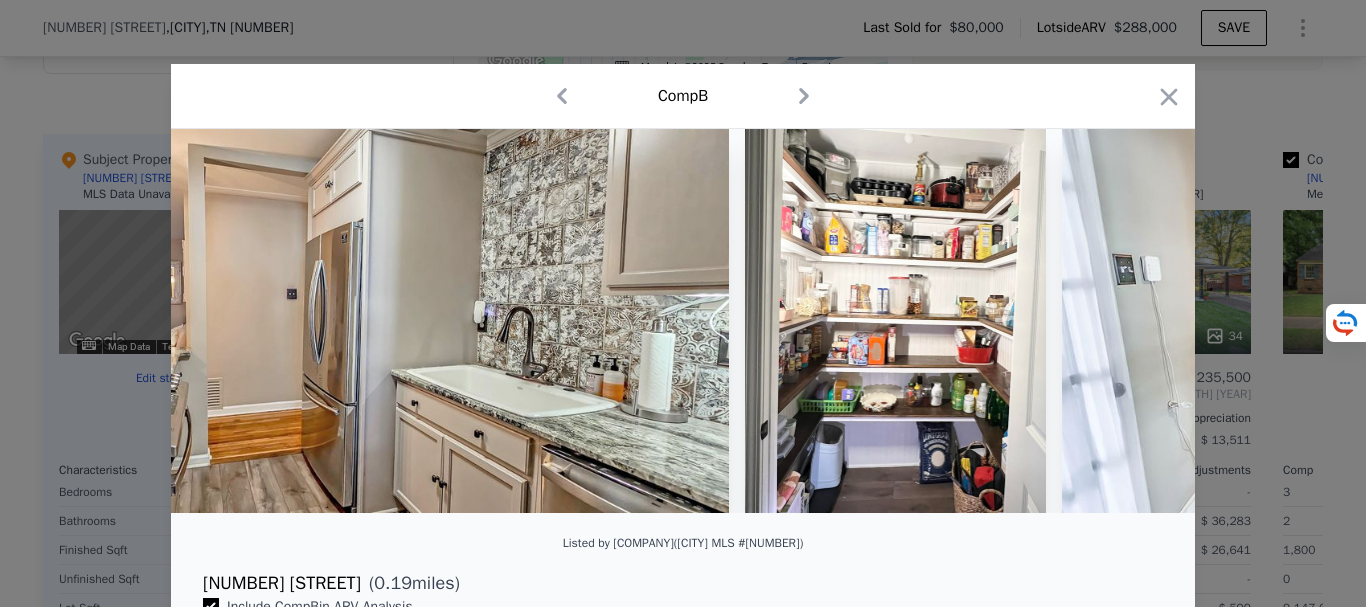 scroll, scrollTop: 0, scrollLeft: 6720, axis: horizontal 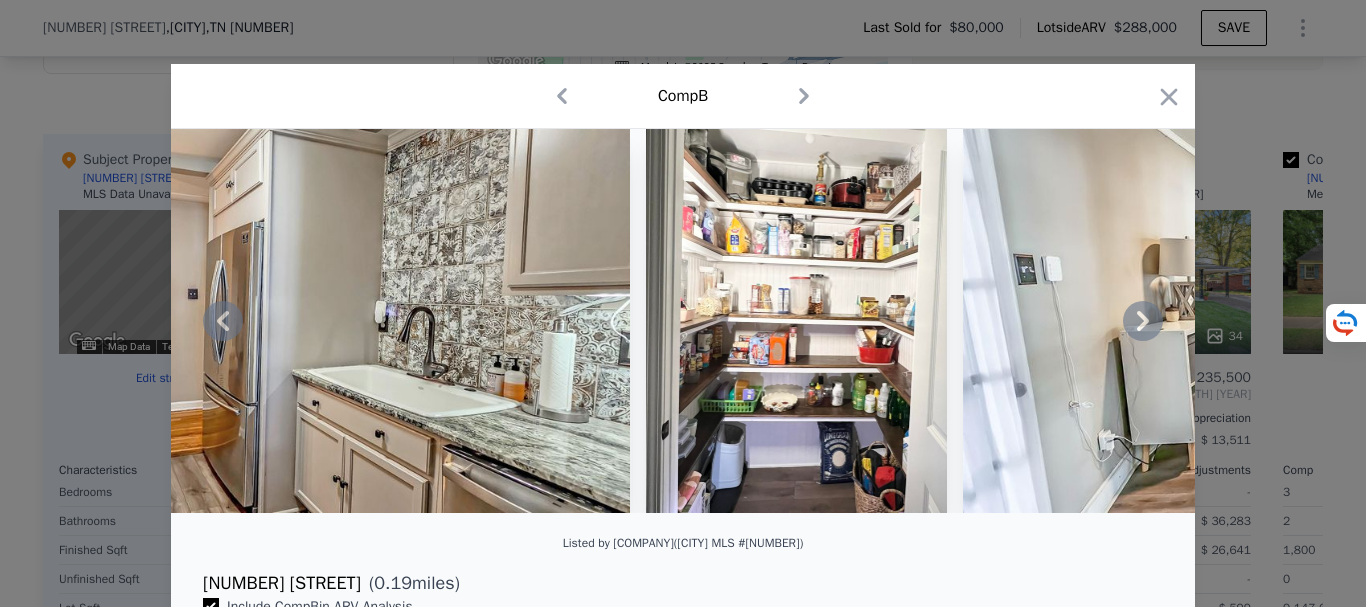 click 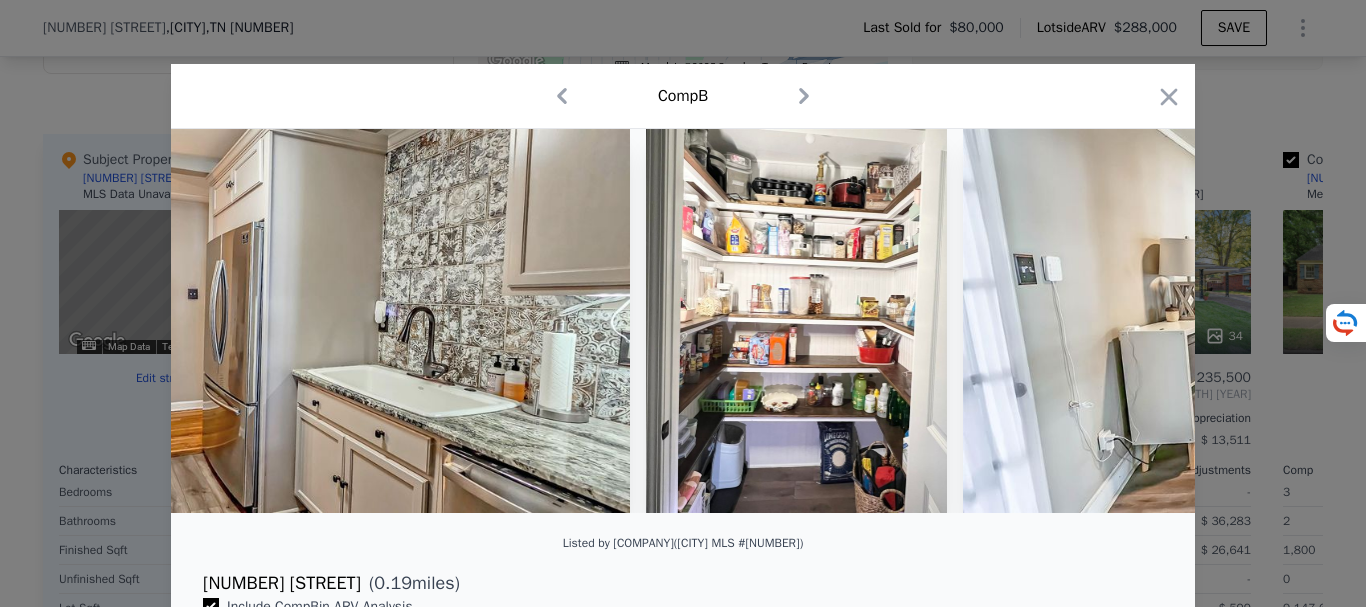 click at bounding box center [1374, 321] 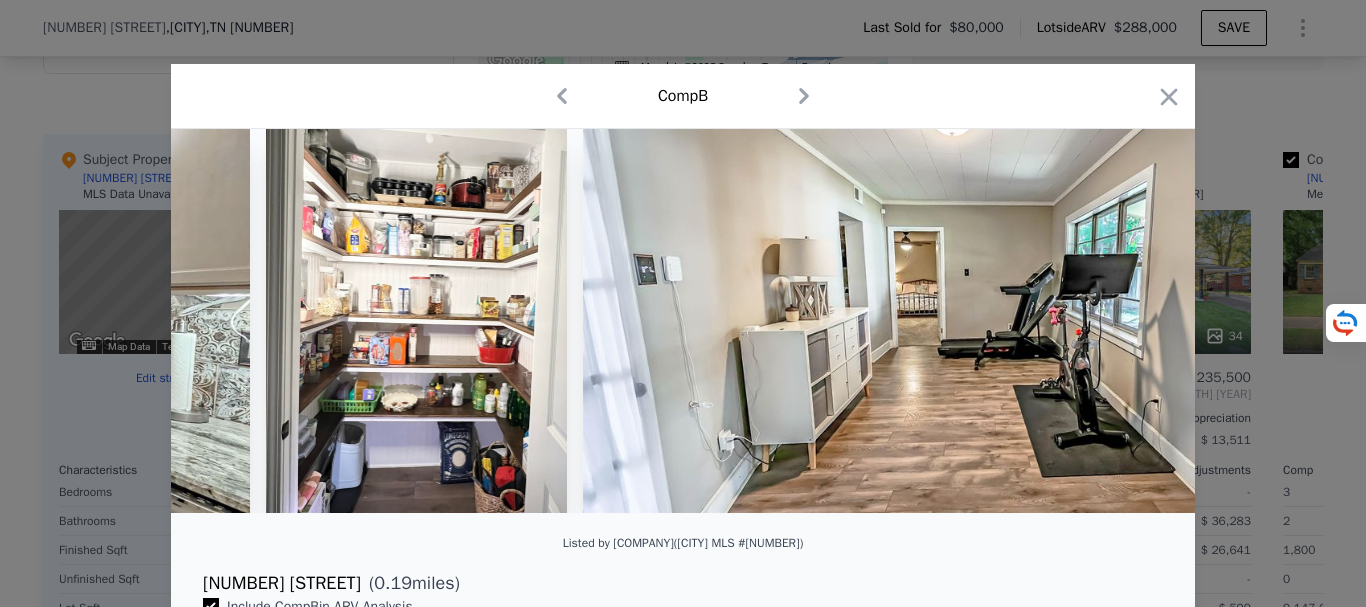 scroll, scrollTop: 0, scrollLeft: 7200, axis: horizontal 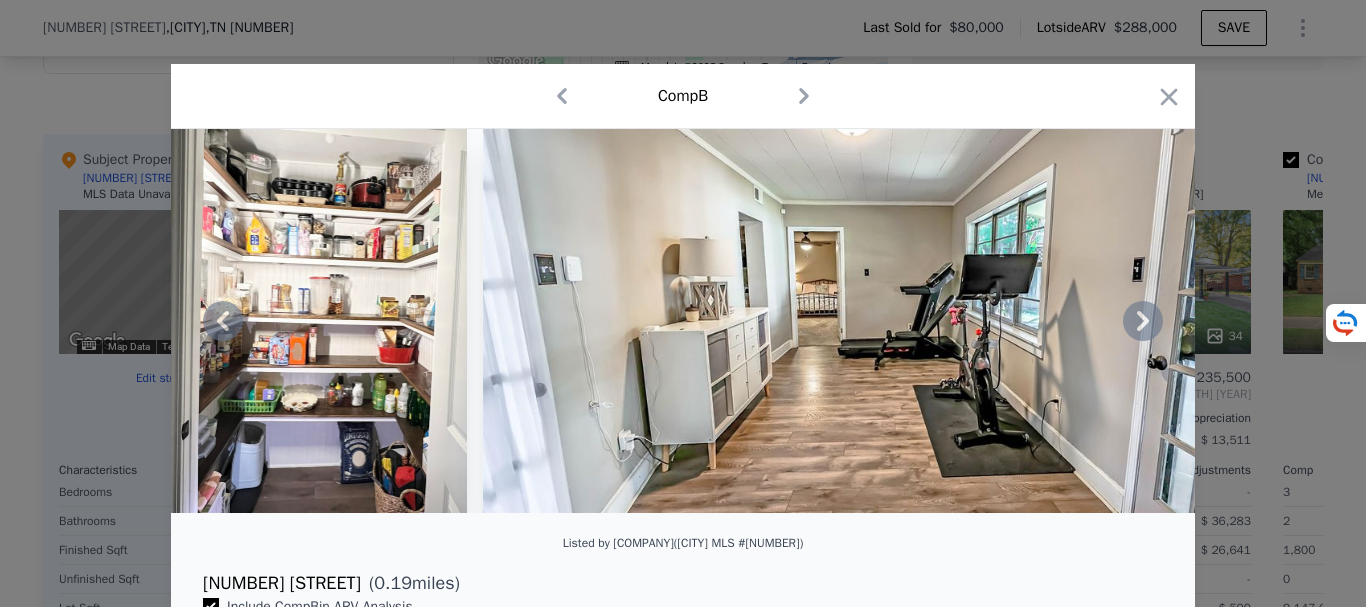 click 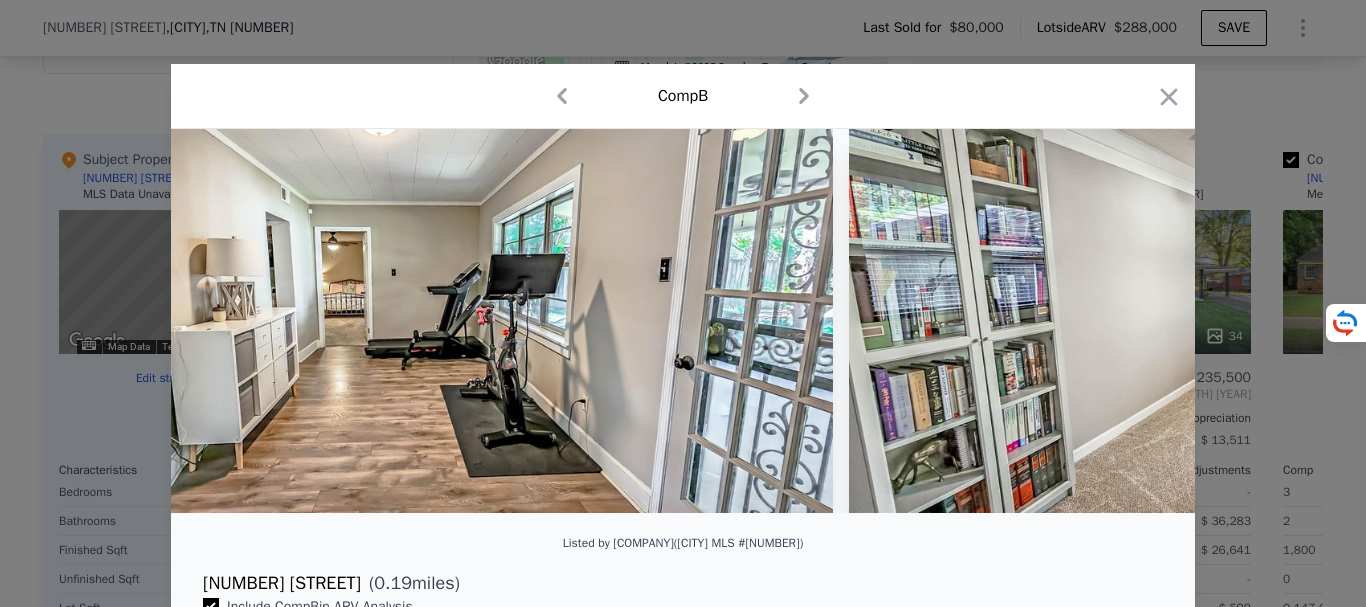 scroll, scrollTop: 0, scrollLeft: 7680, axis: horizontal 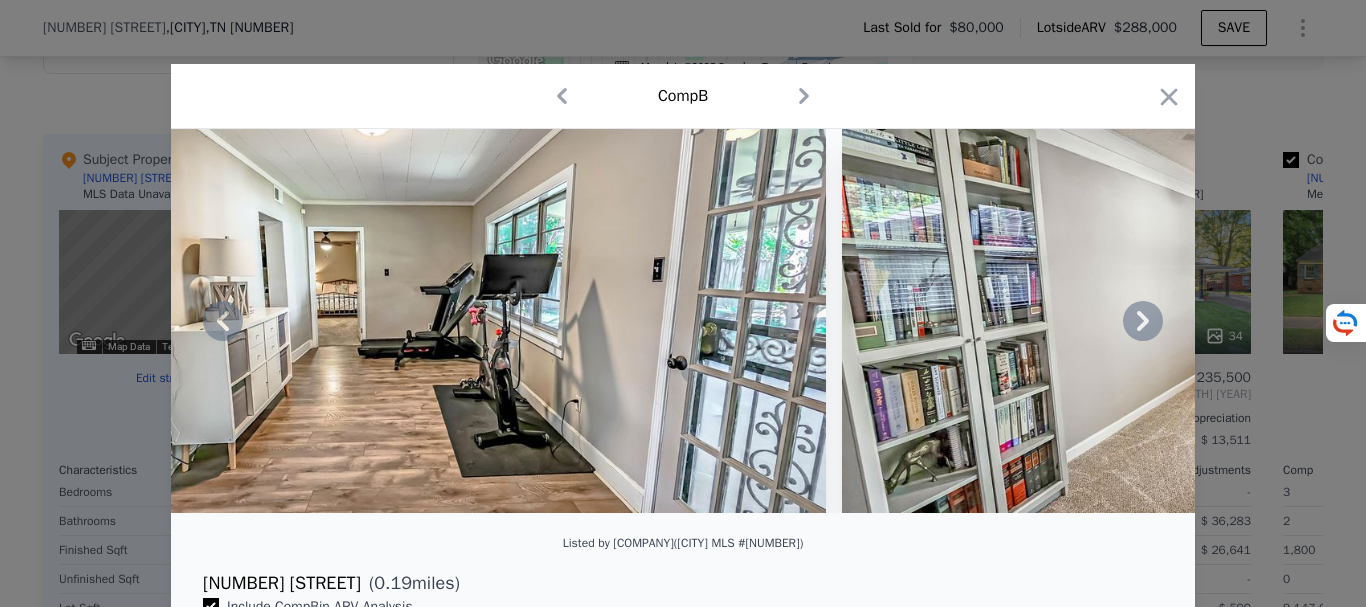 click 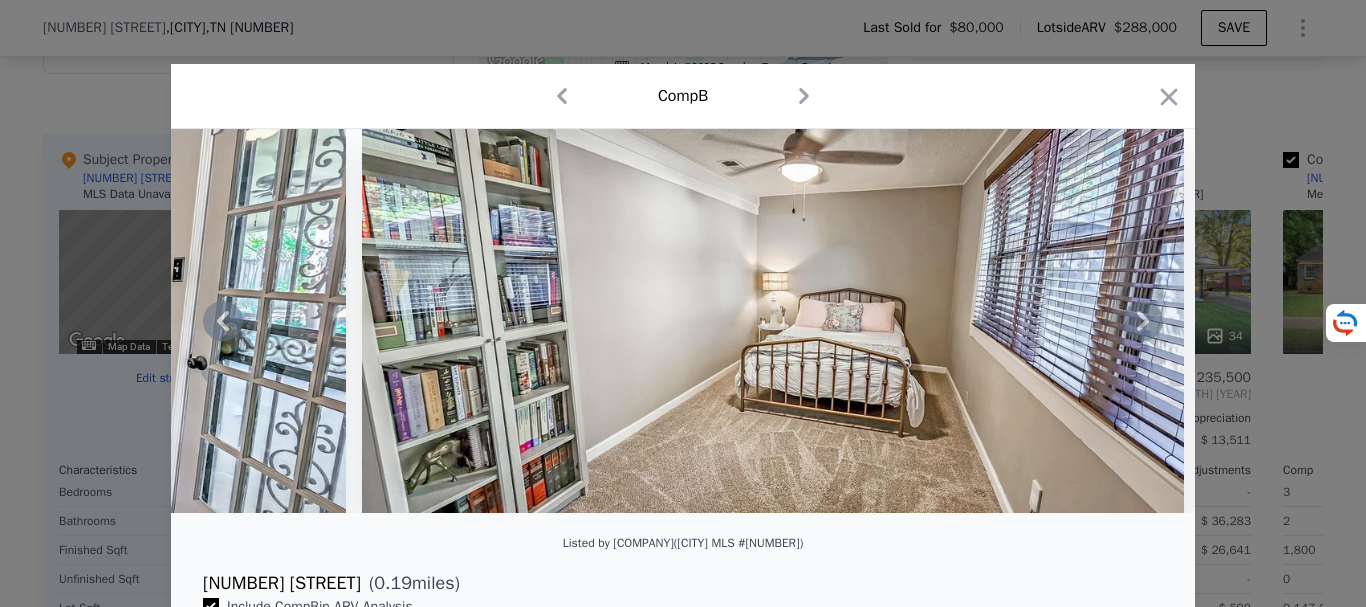 click 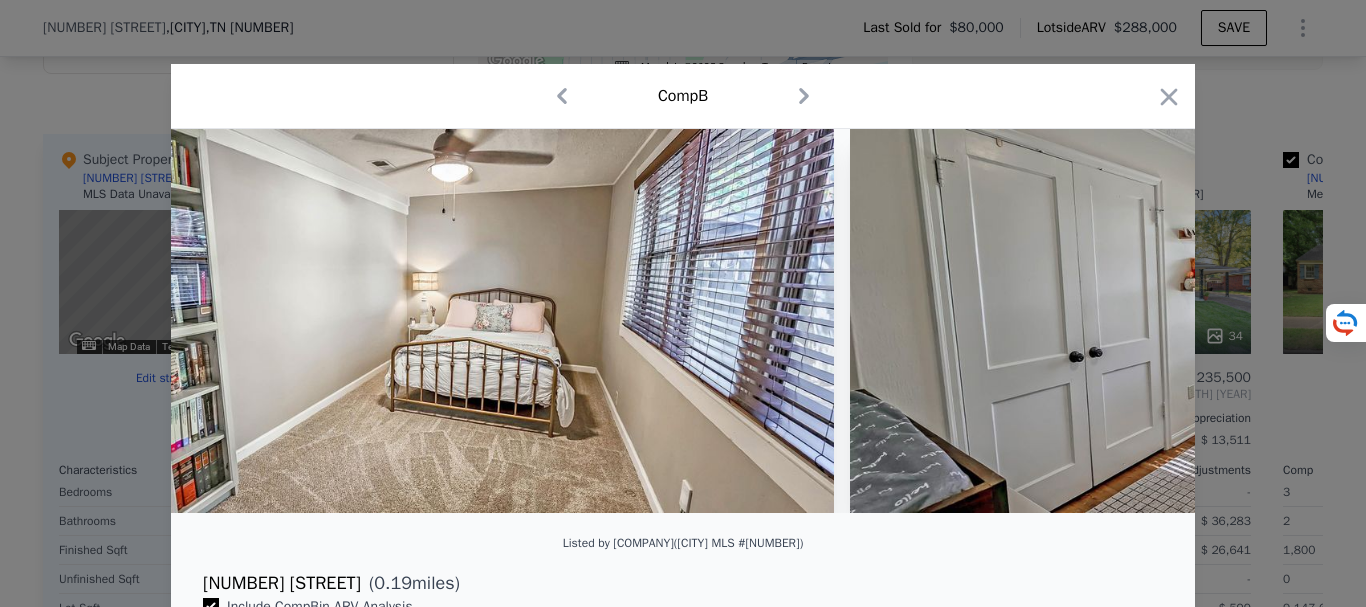 scroll, scrollTop: 0, scrollLeft: 8640, axis: horizontal 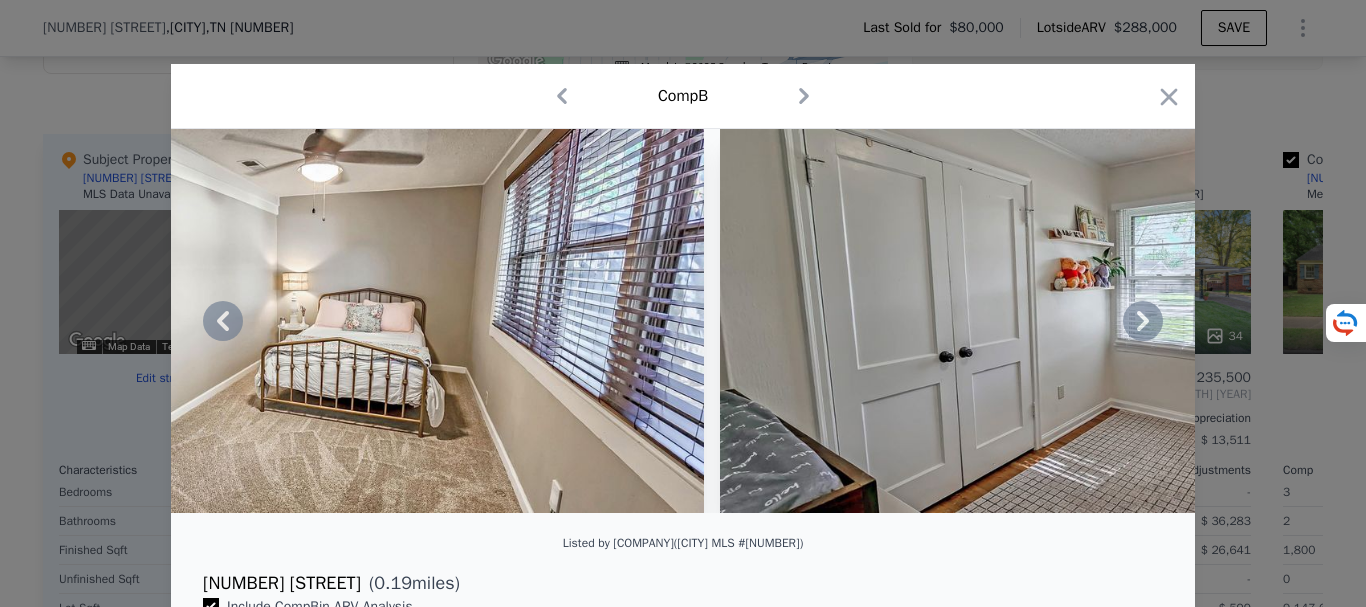 click 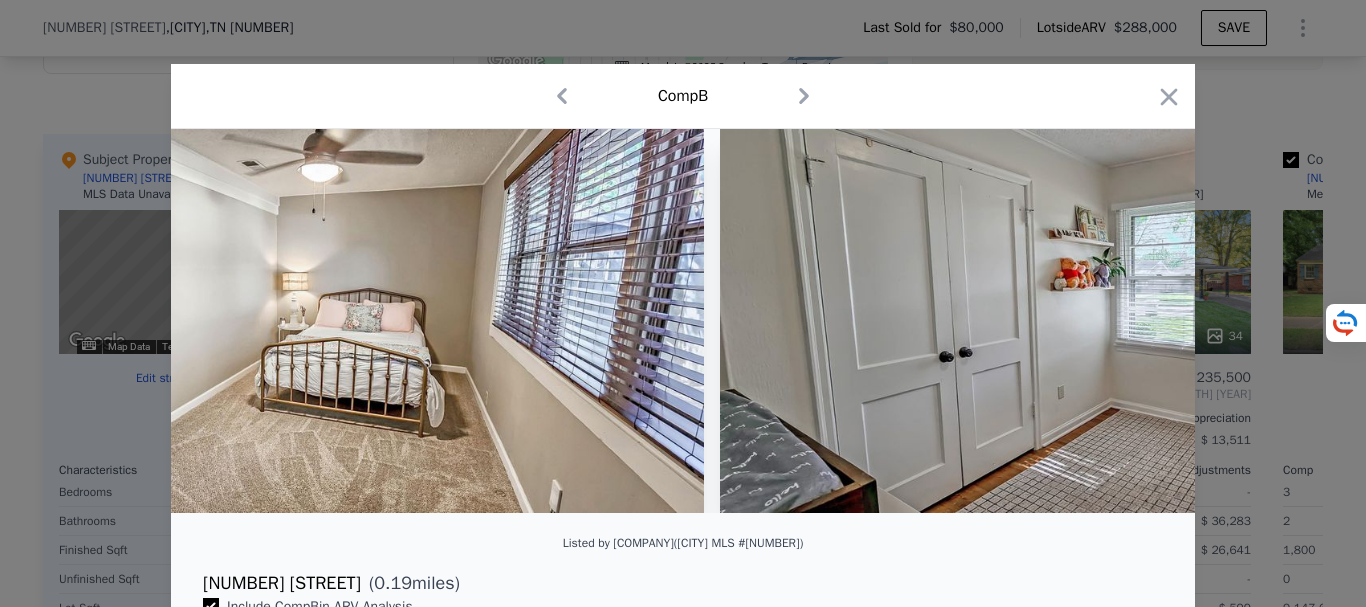 click at bounding box center (1131, 321) 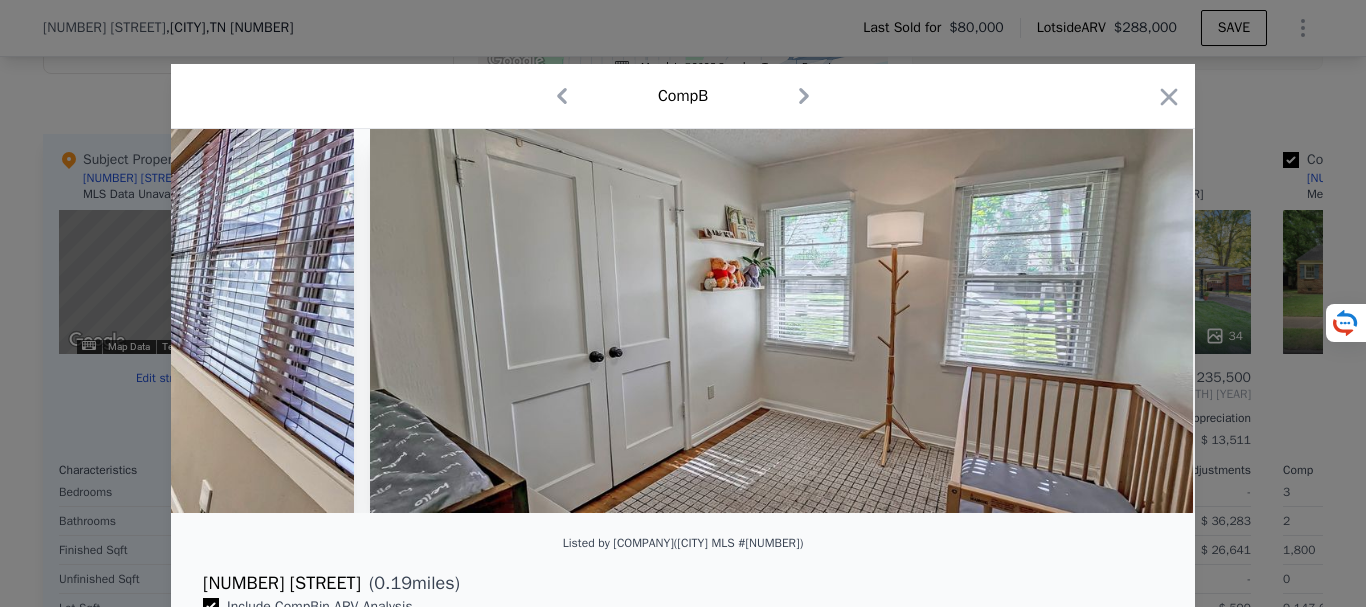 scroll, scrollTop: 0, scrollLeft: 9120, axis: horizontal 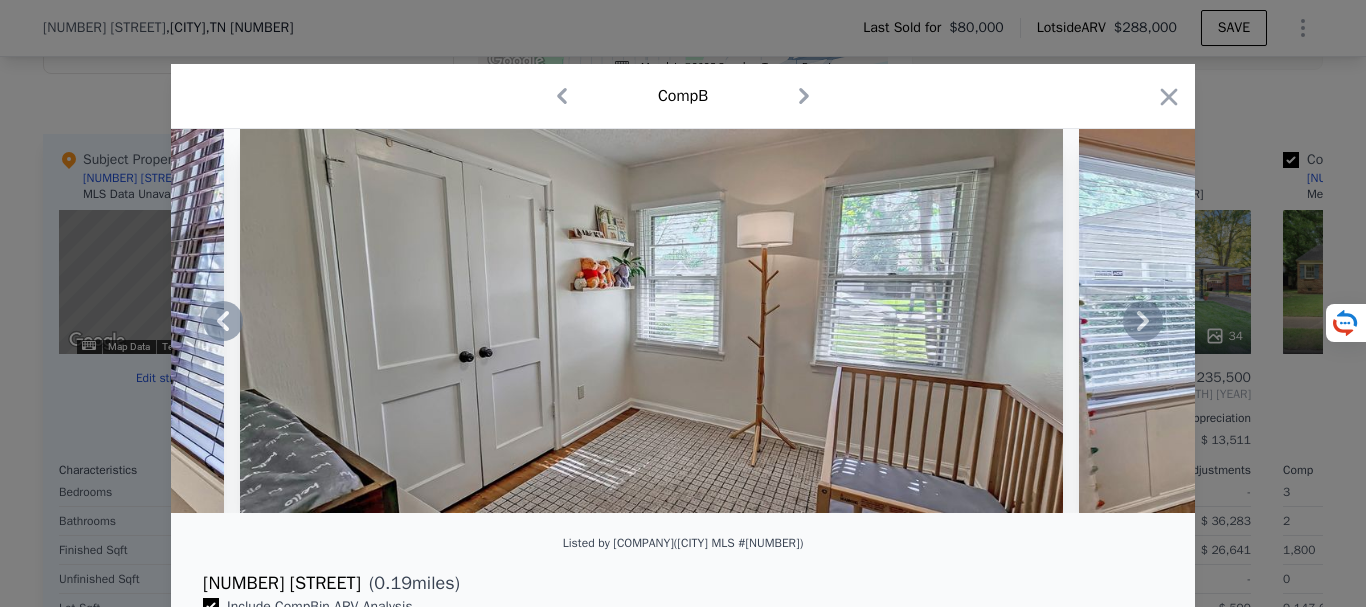 click 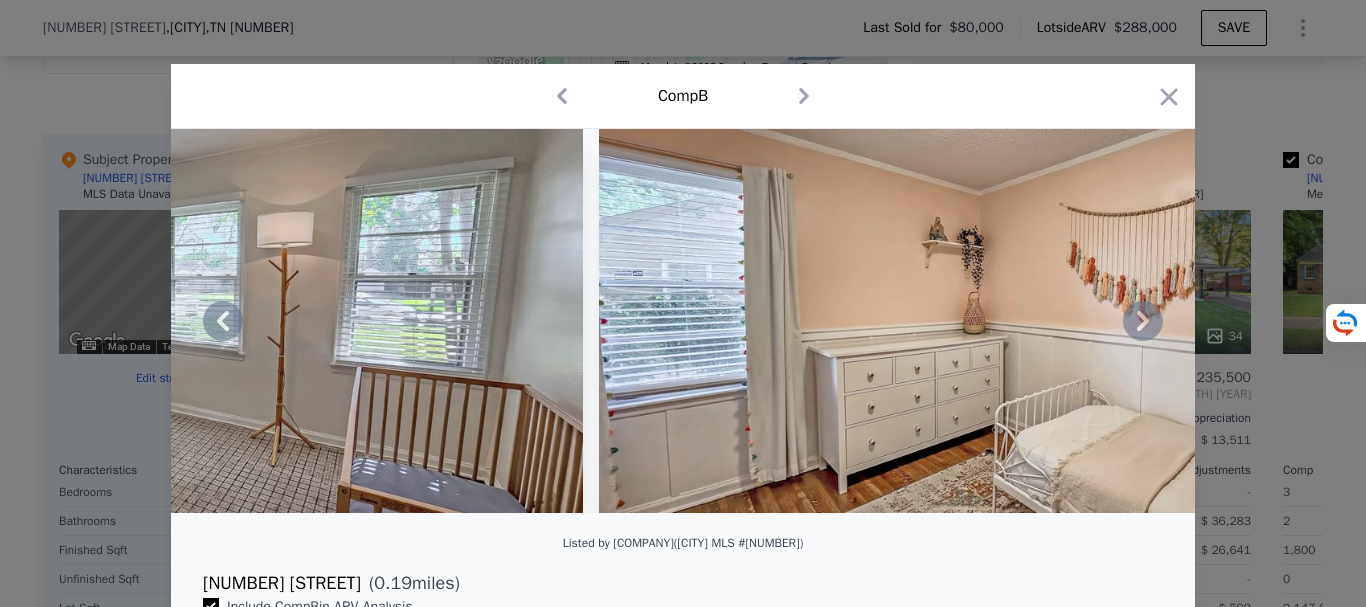 click 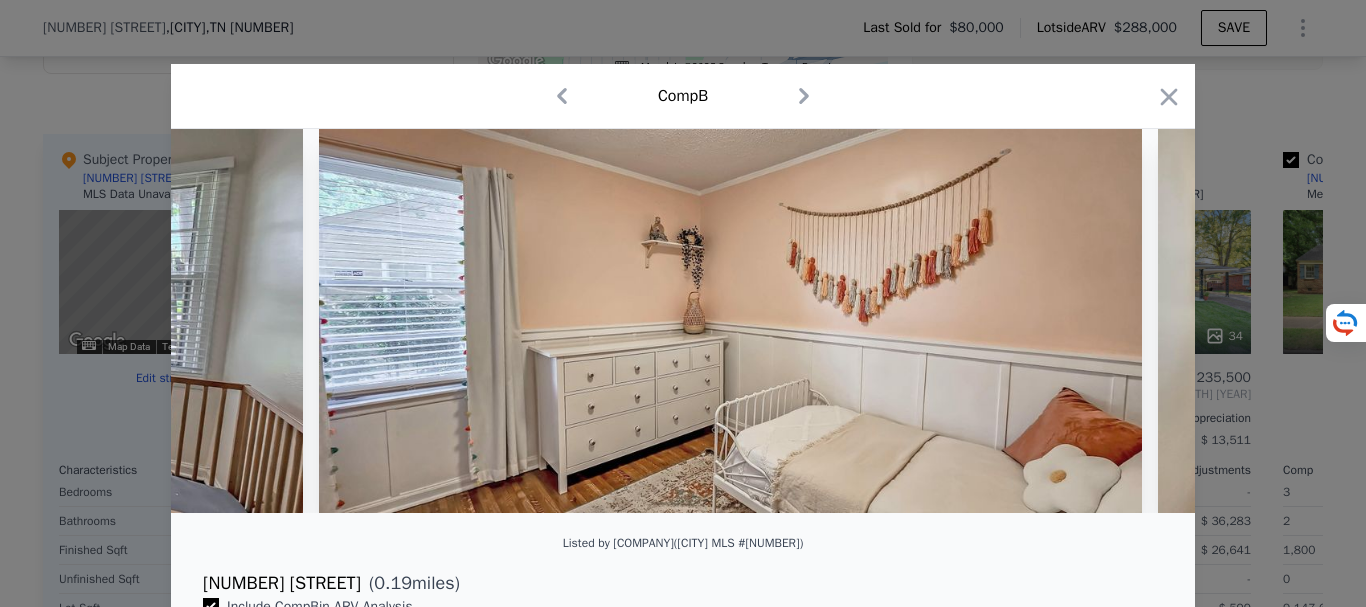 scroll, scrollTop: 0, scrollLeft: 10080, axis: horizontal 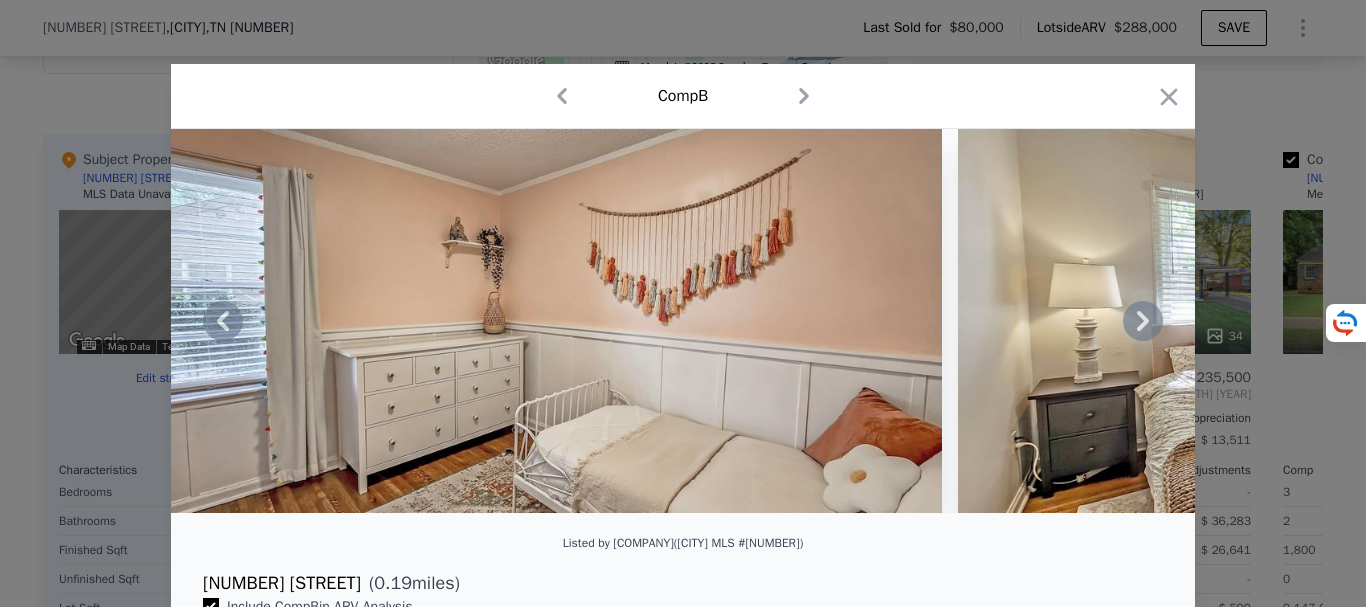 click 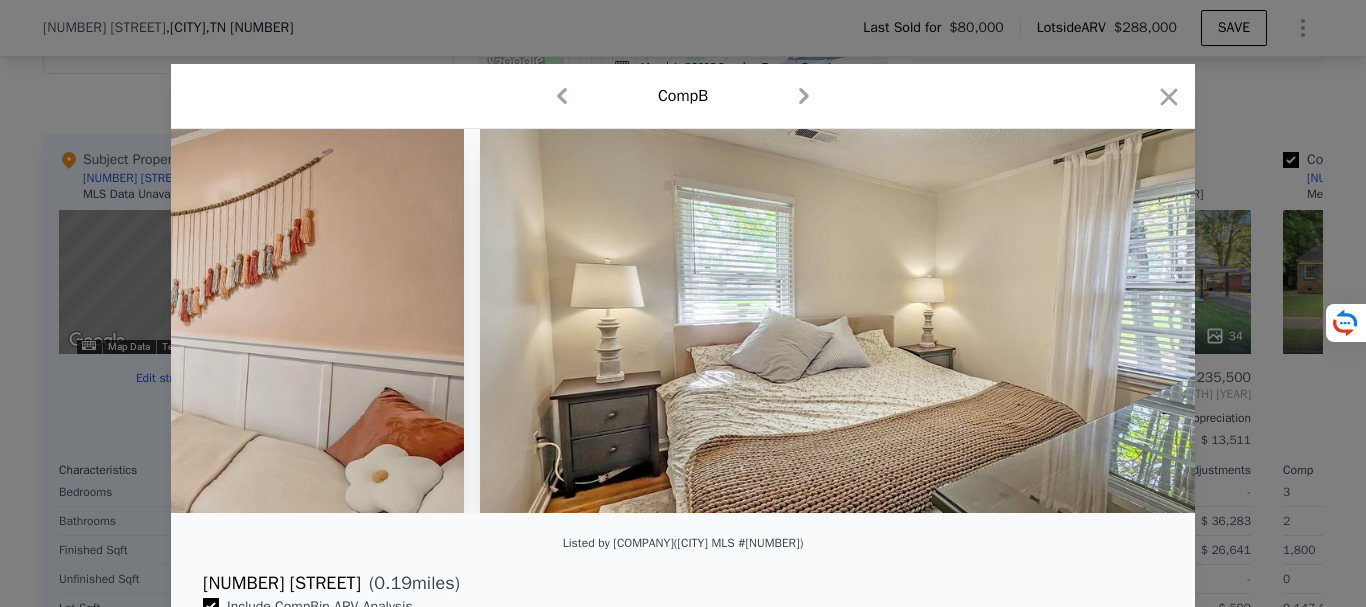 scroll, scrollTop: 0, scrollLeft: 10560, axis: horizontal 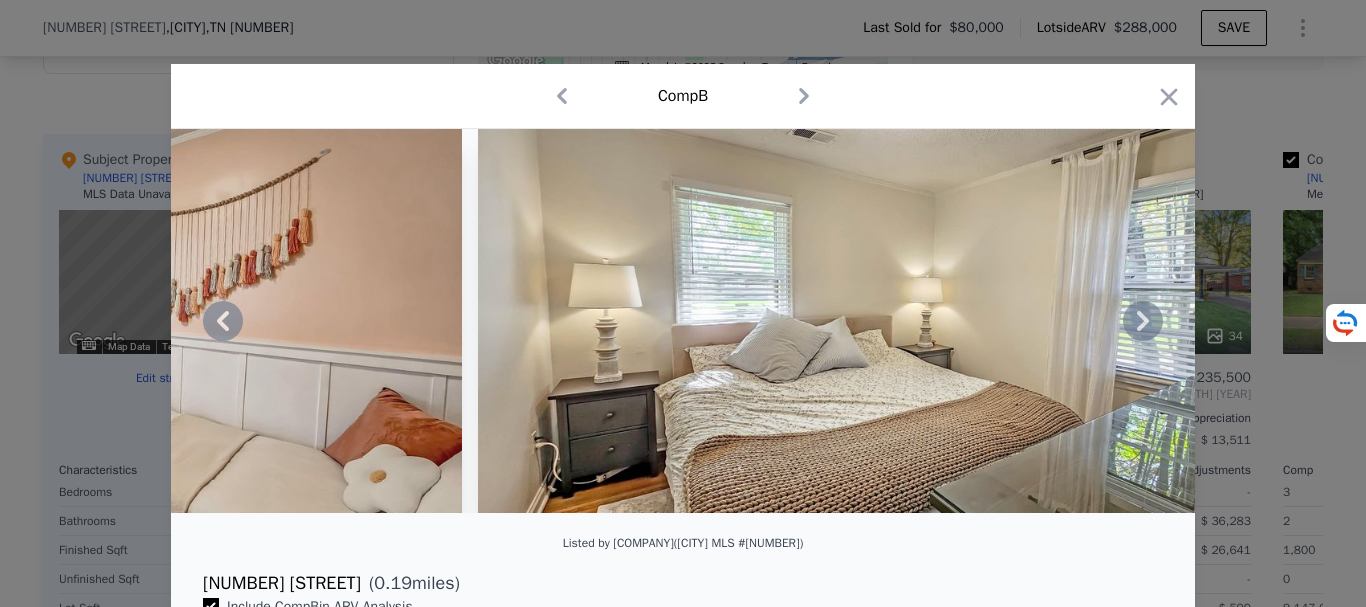 click 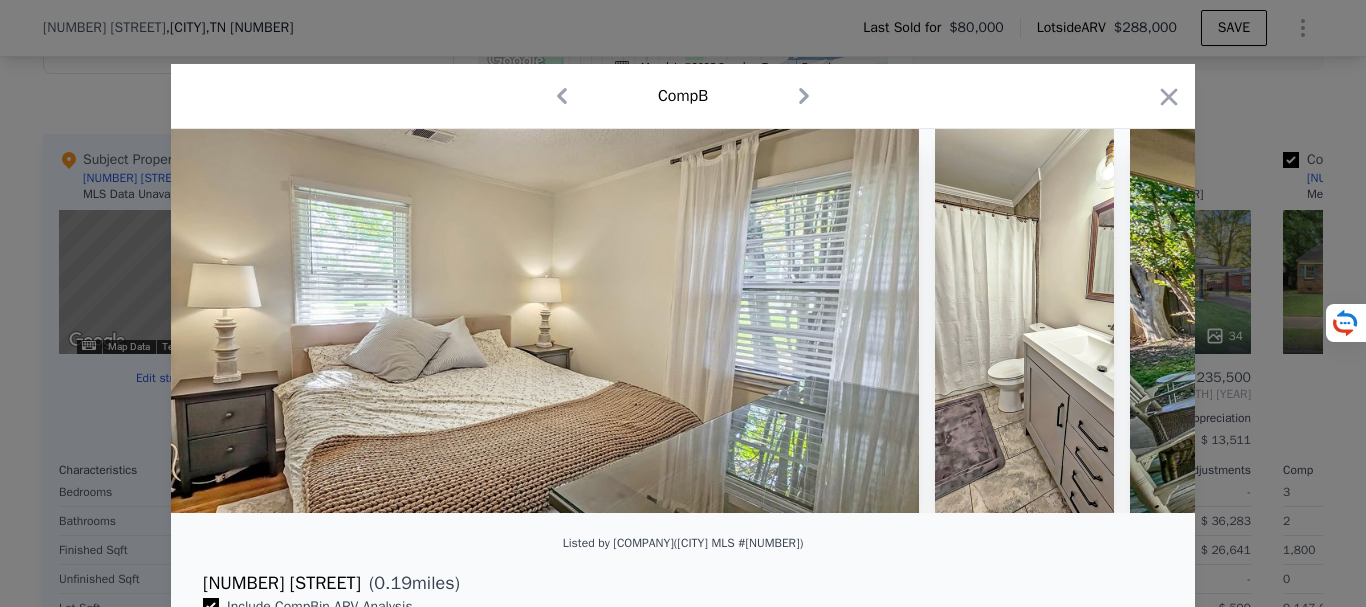 scroll, scrollTop: 0, scrollLeft: 11040, axis: horizontal 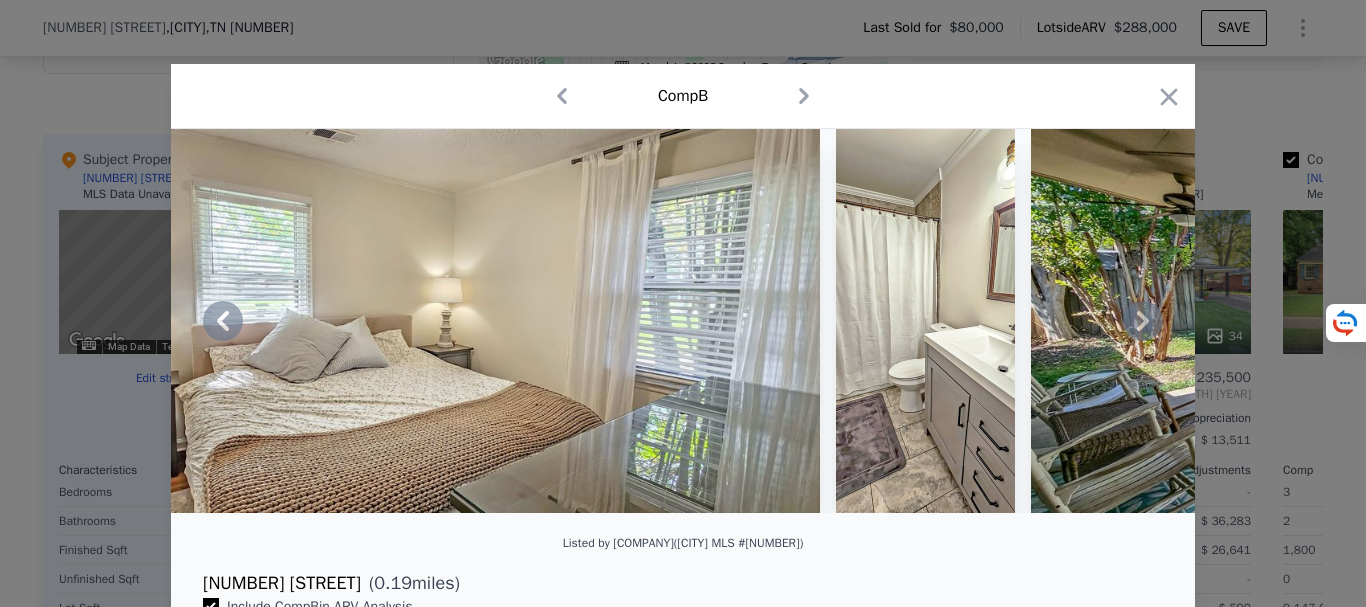 click 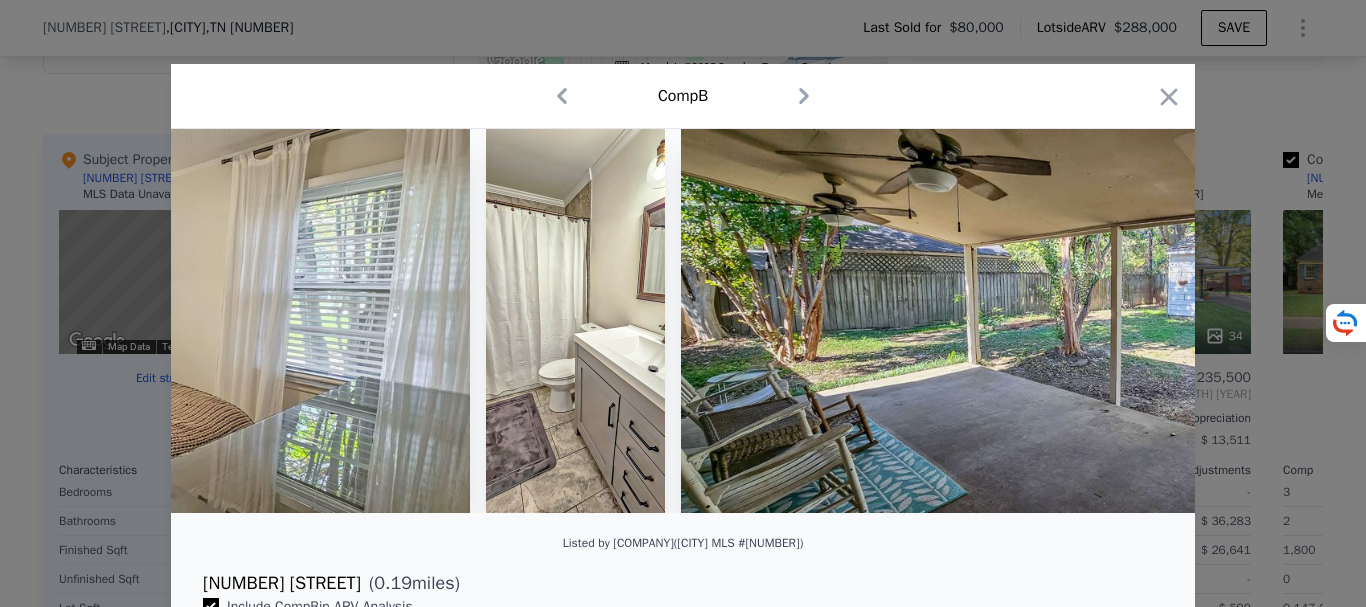 scroll, scrollTop: 0, scrollLeft: 11520, axis: horizontal 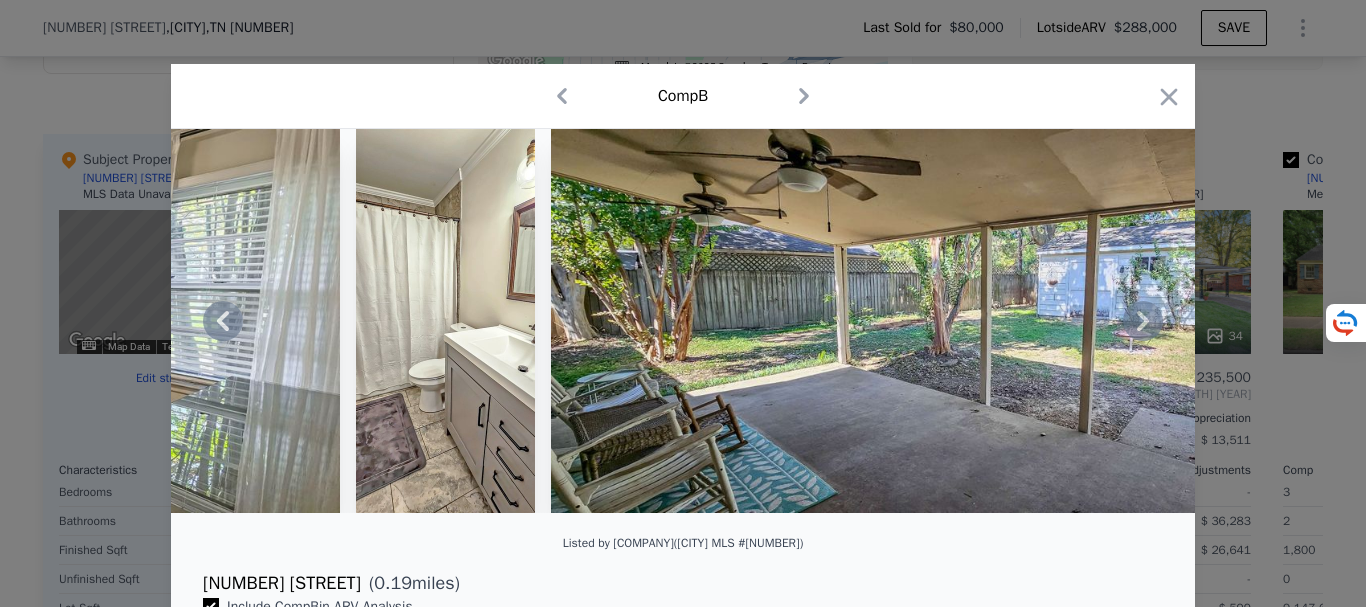 click 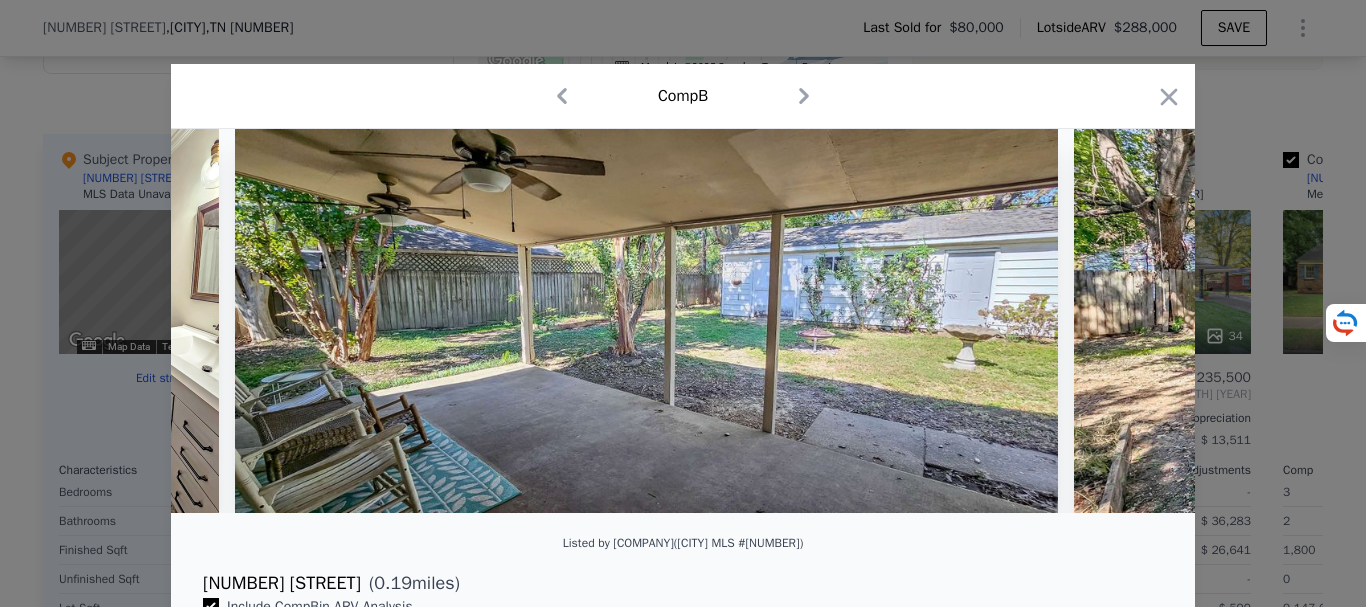 scroll, scrollTop: 0, scrollLeft: 12000, axis: horizontal 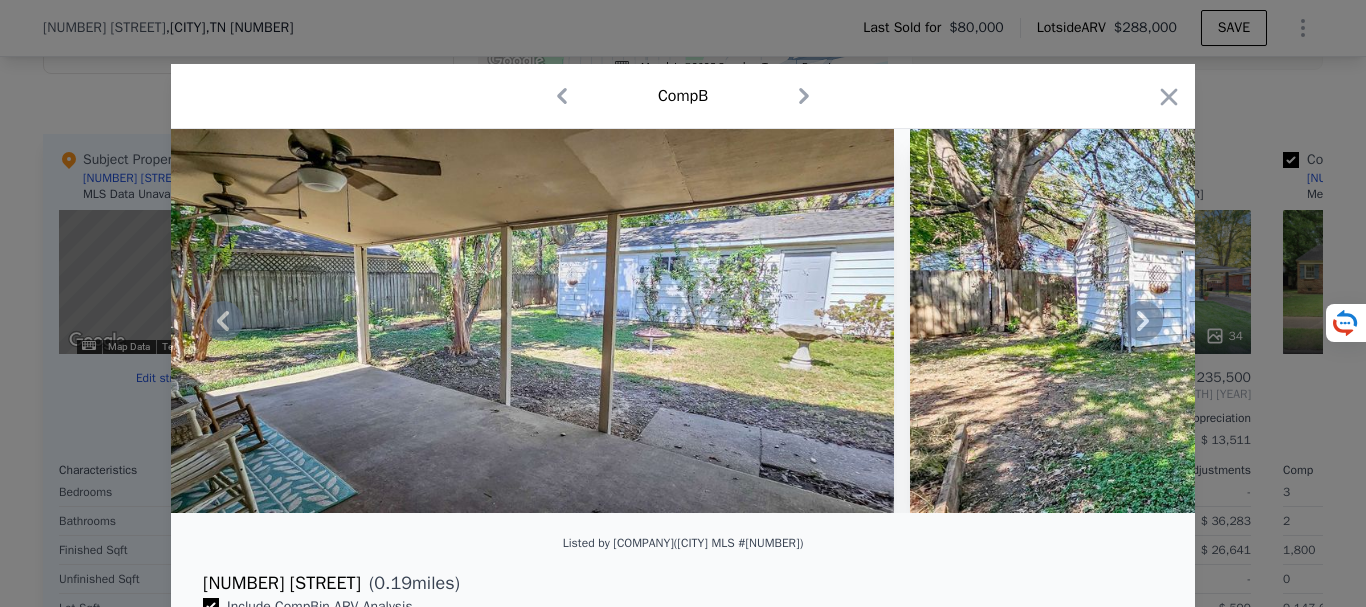 click 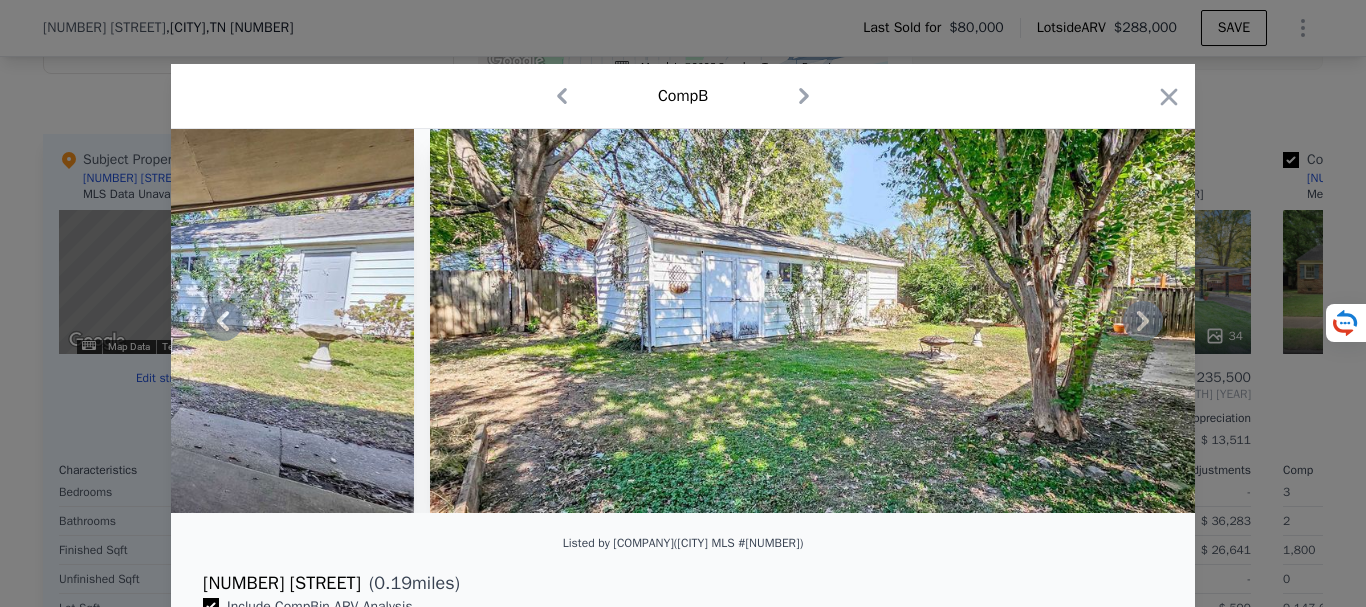 click 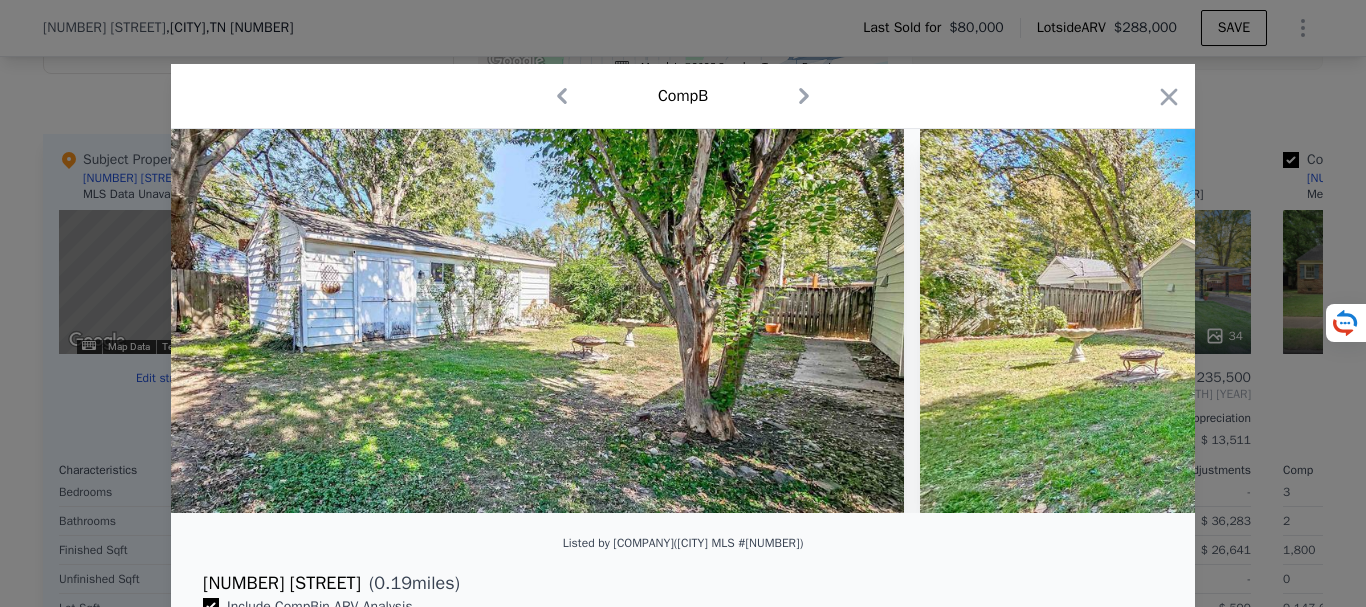 scroll, scrollTop: 0, scrollLeft: 12960, axis: horizontal 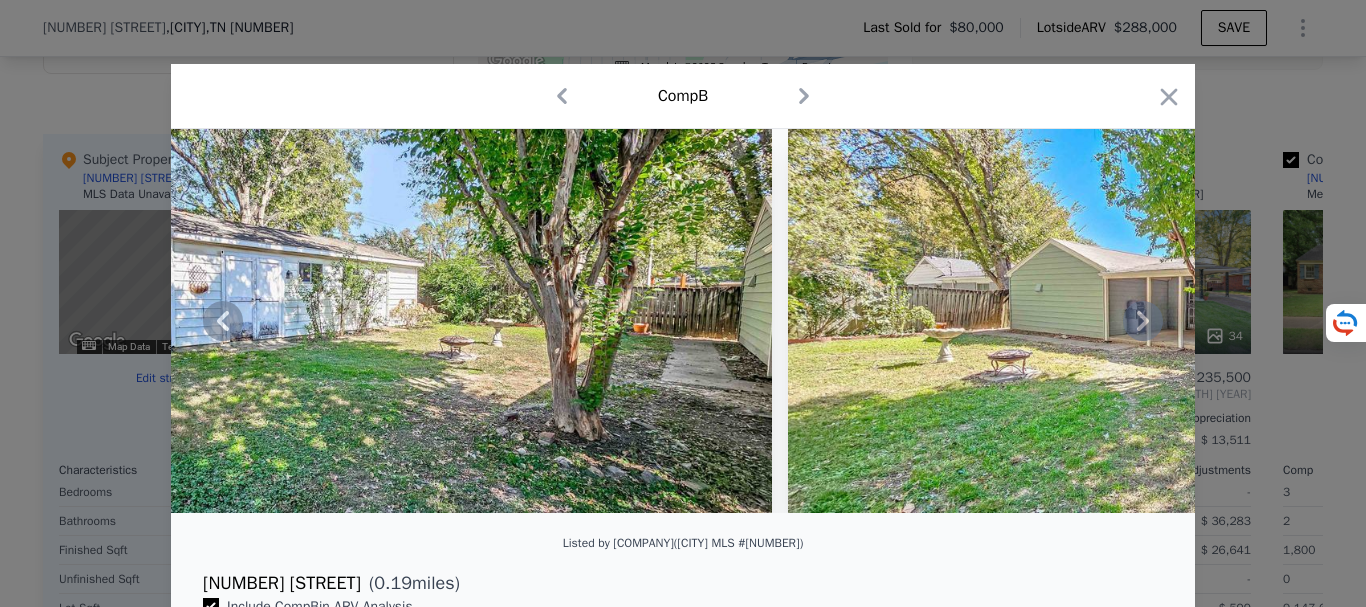 click 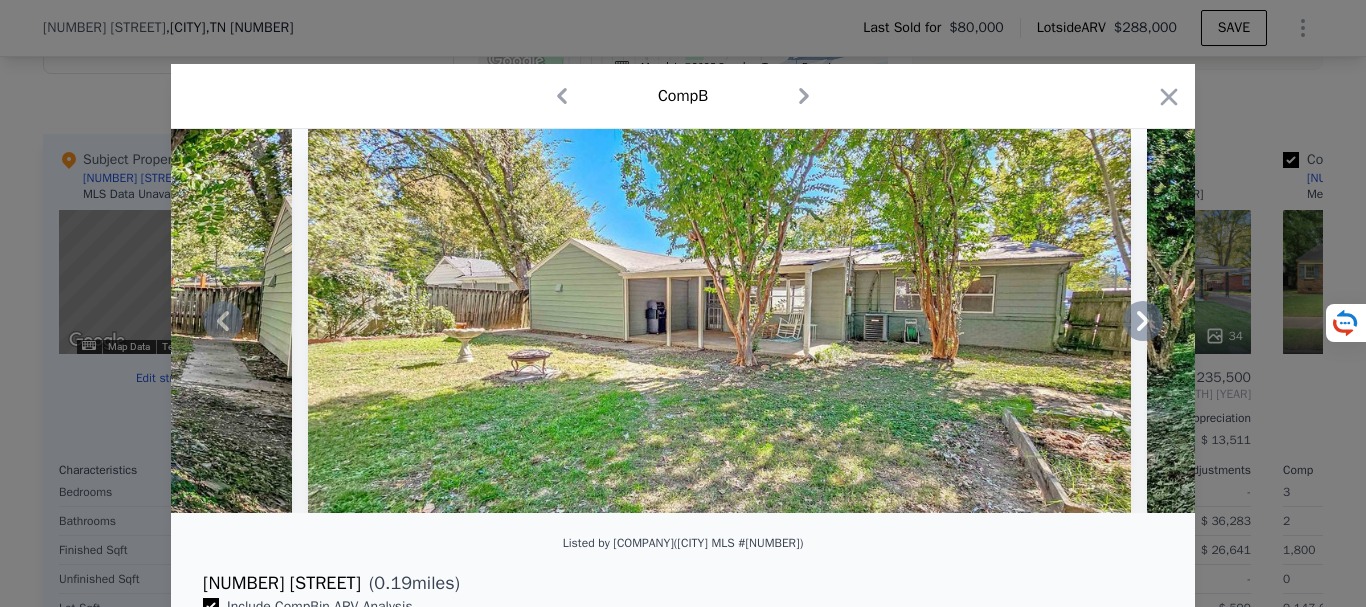 click 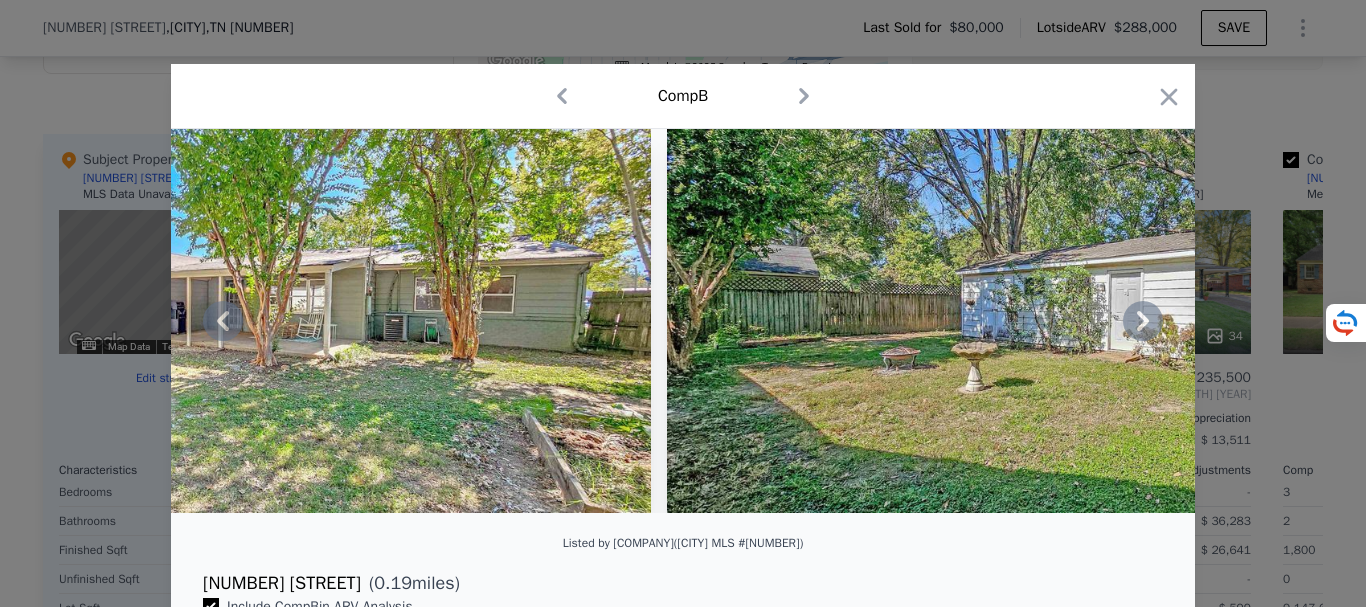 click 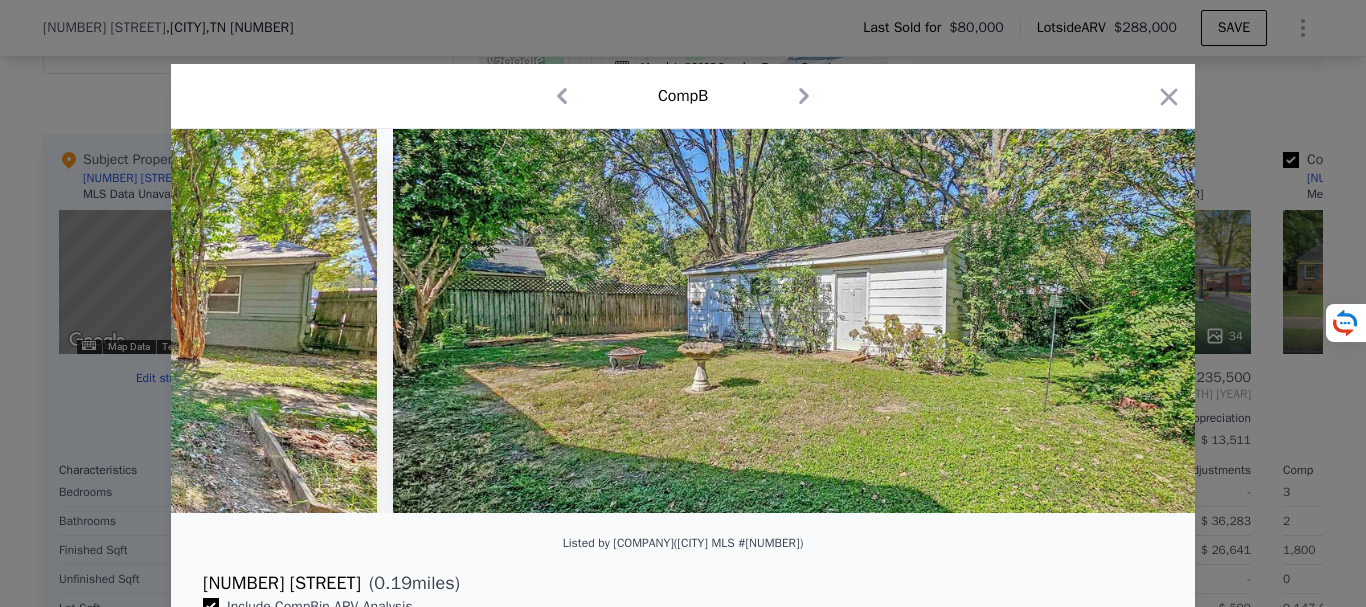scroll, scrollTop: 0, scrollLeft: 14214, axis: horizontal 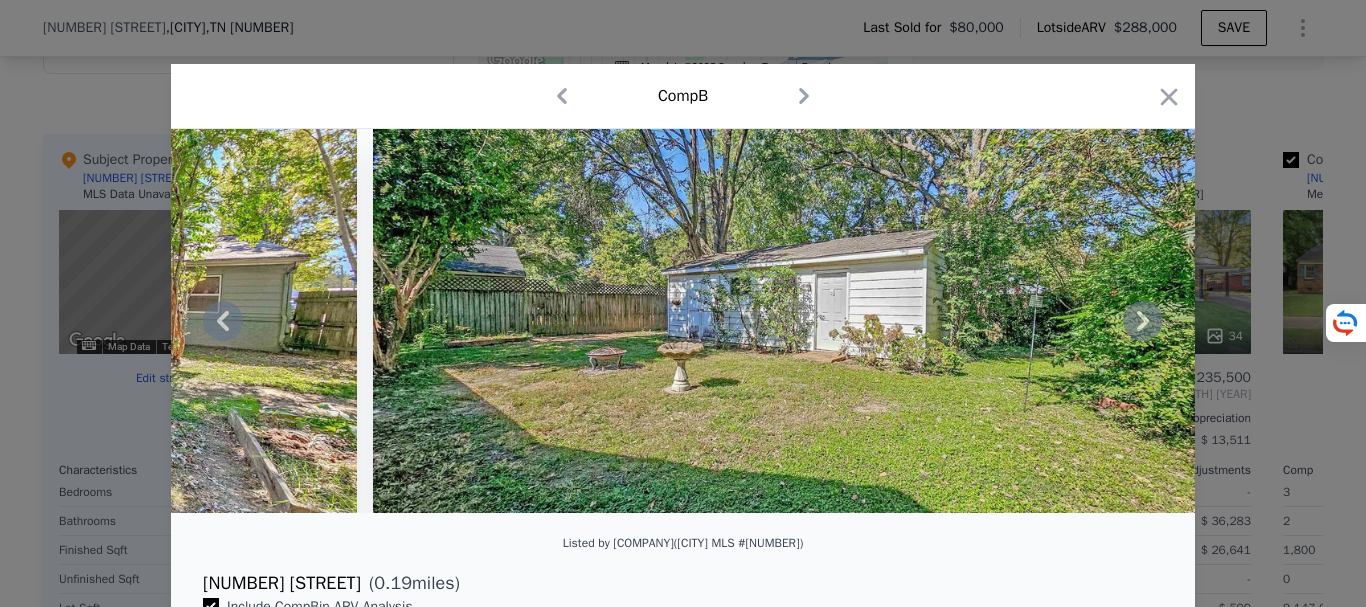 click 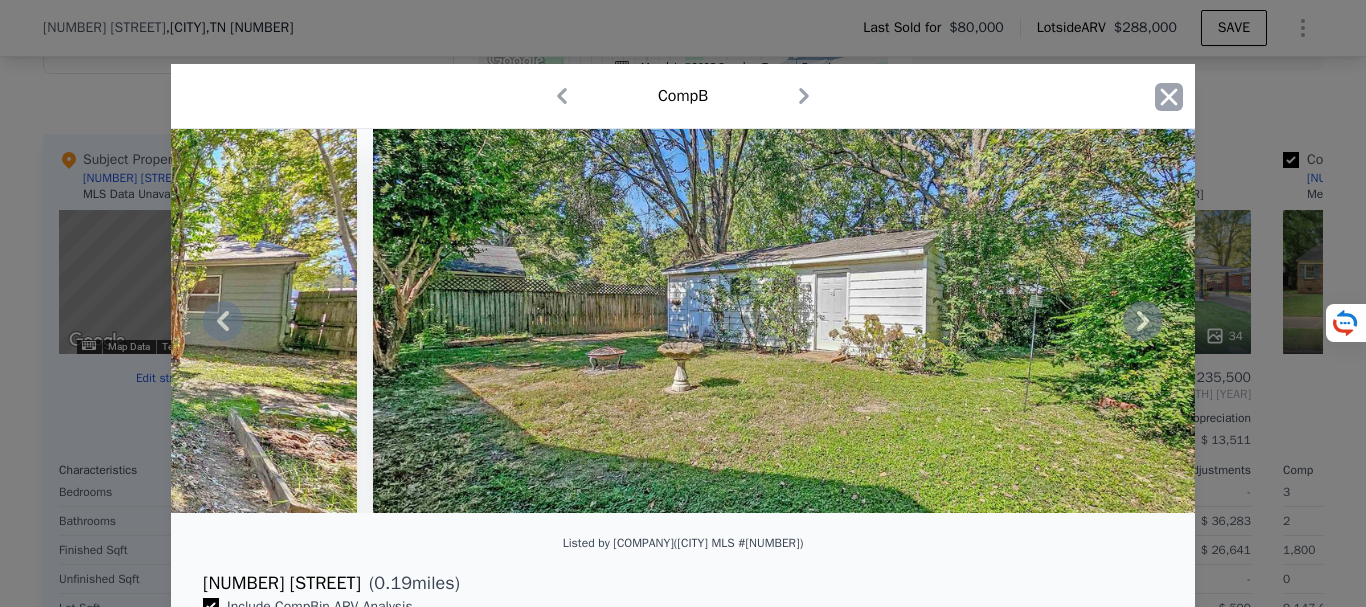 click 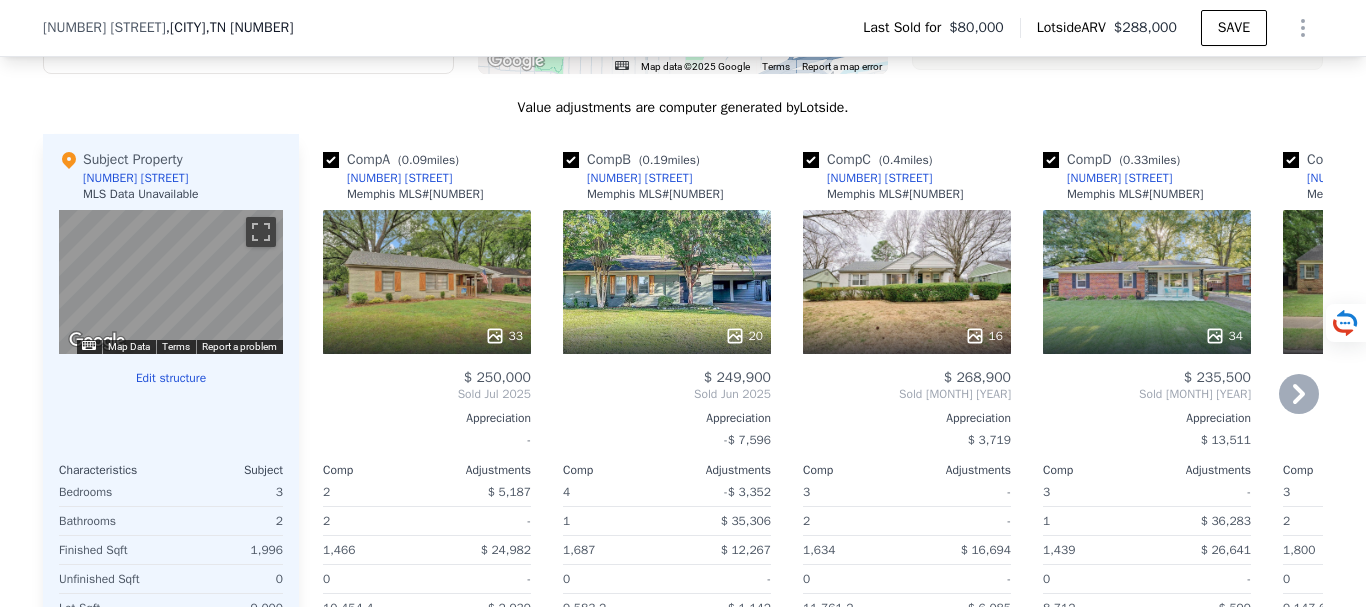click 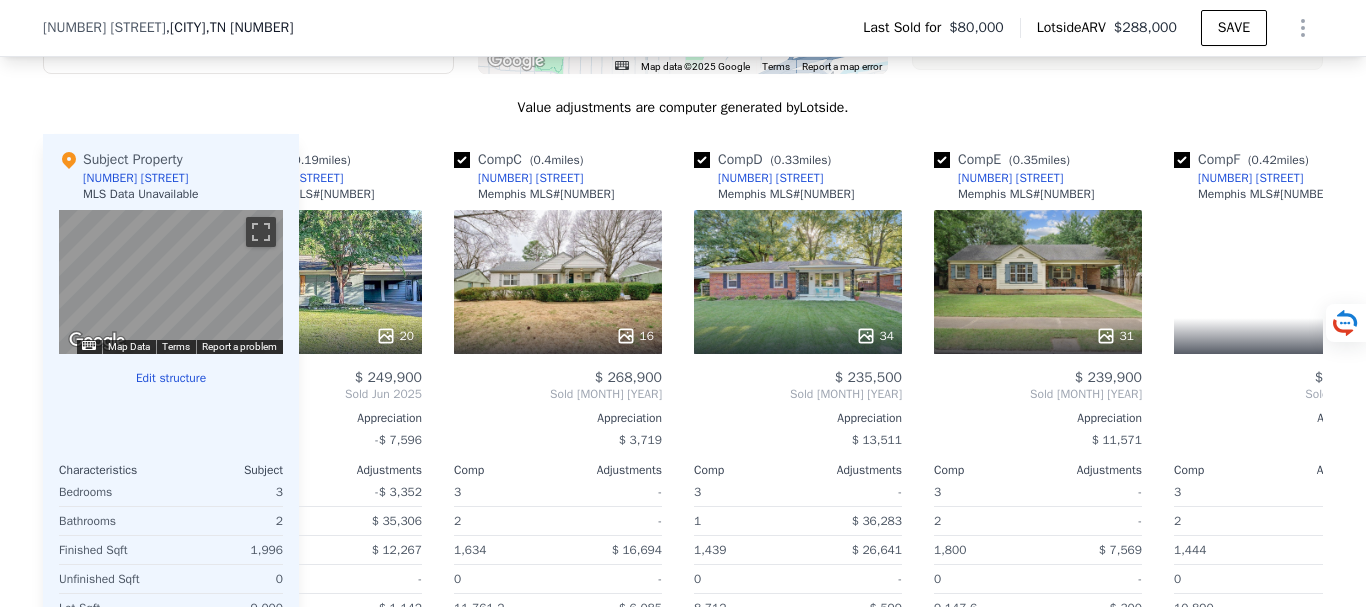 scroll, scrollTop: 0, scrollLeft: 480, axis: horizontal 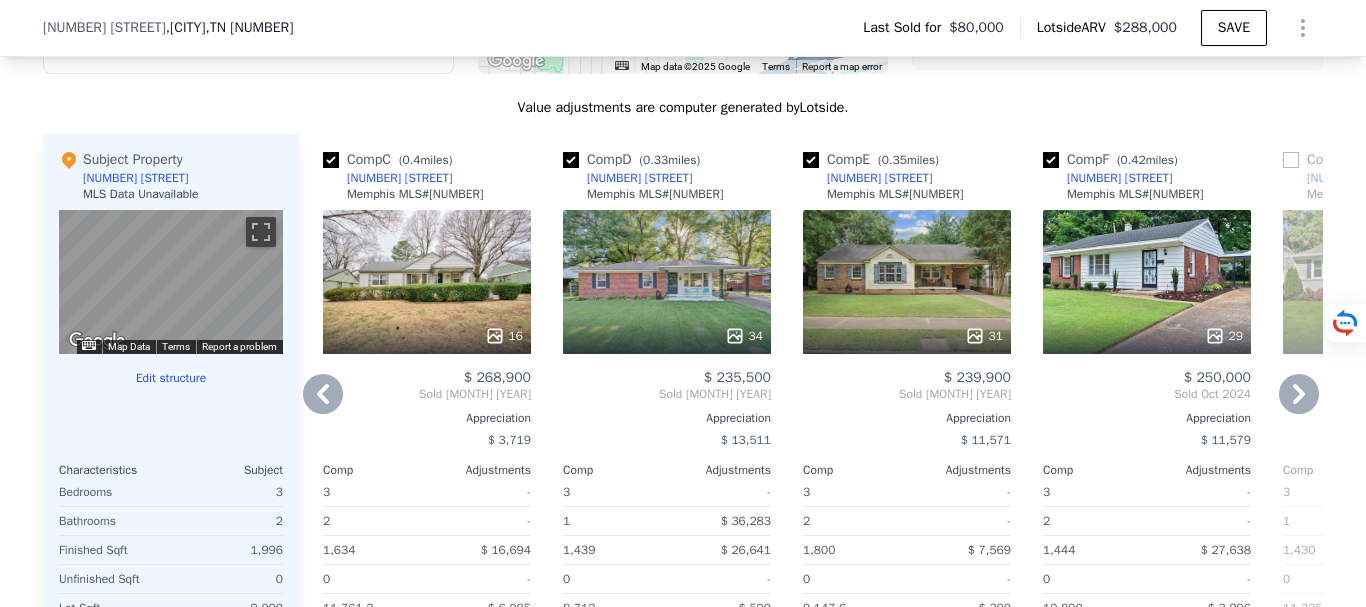 click 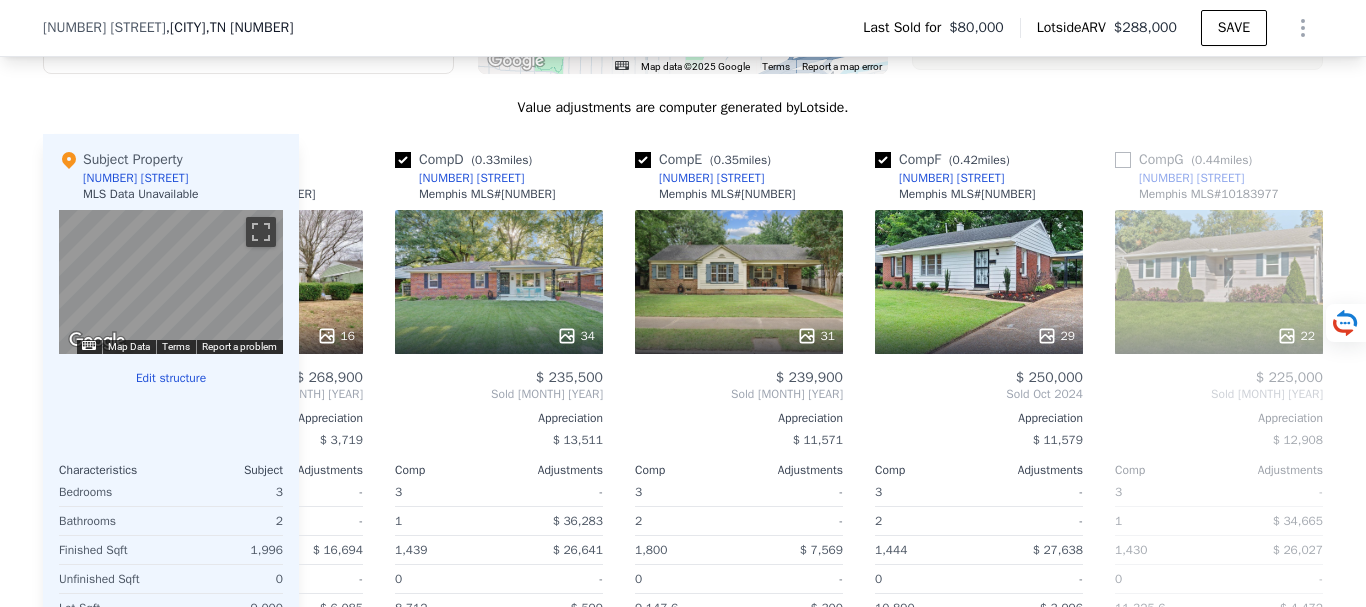 scroll, scrollTop: 0, scrollLeft: 960, axis: horizontal 